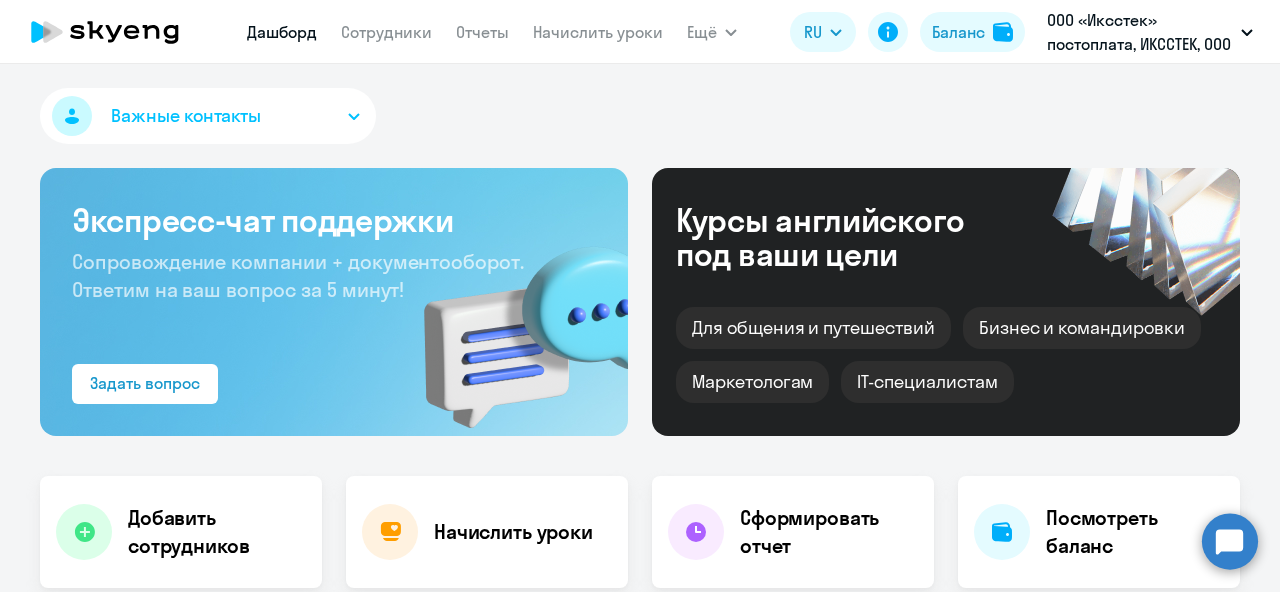 select on "30" 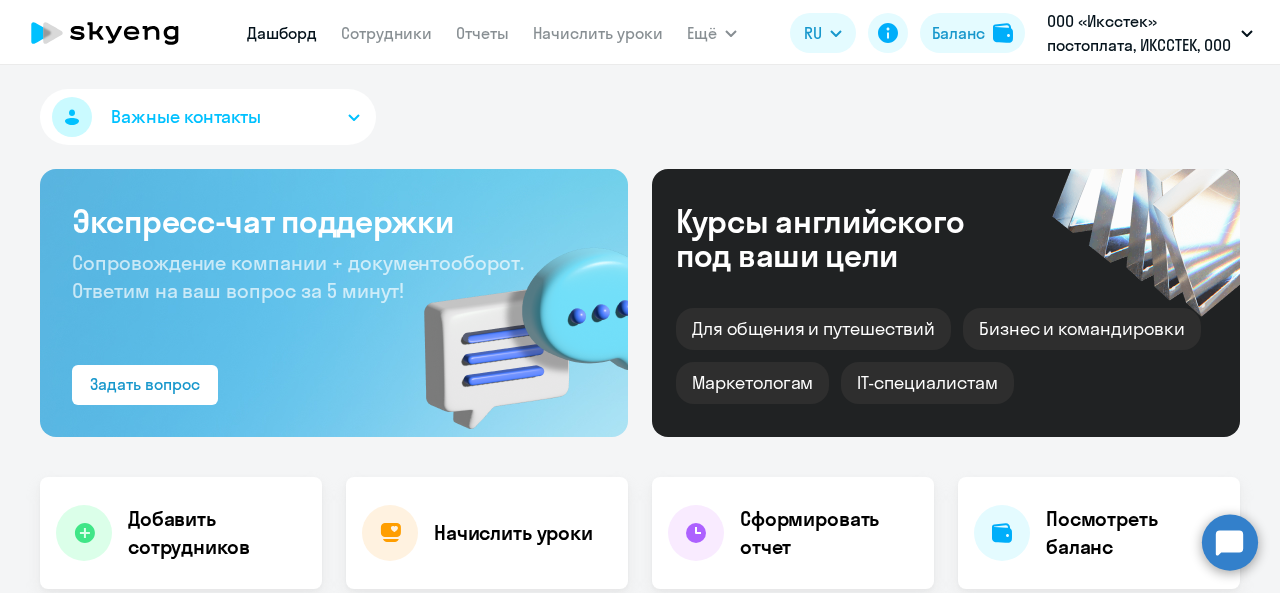 scroll, scrollTop: 0, scrollLeft: 0, axis: both 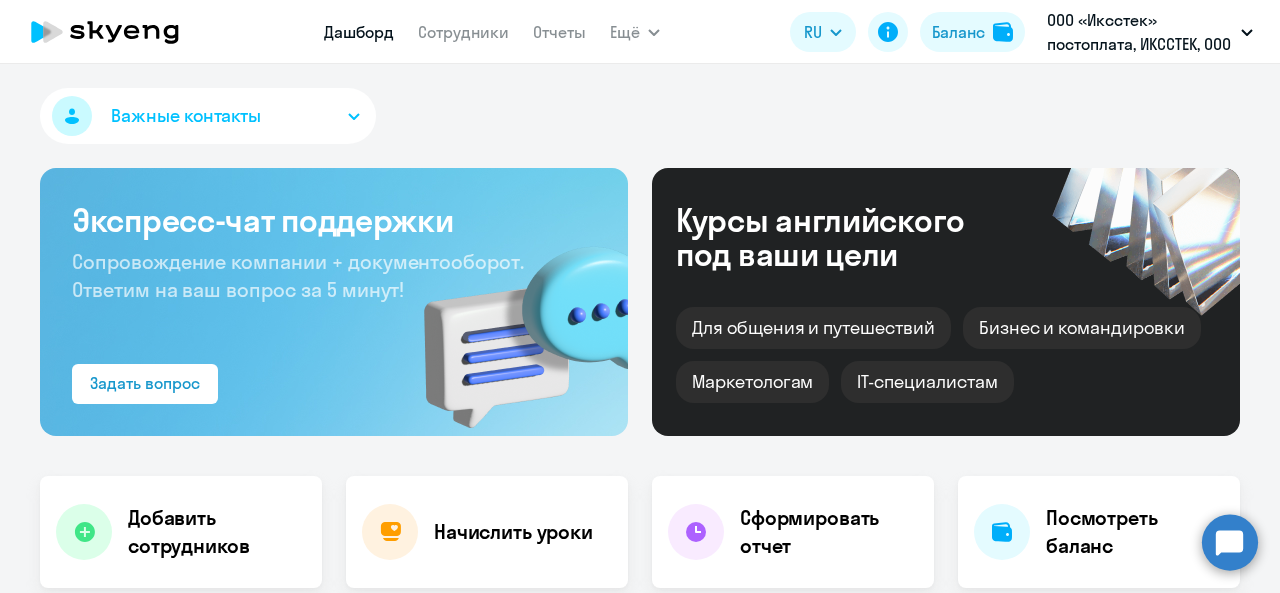 click on "ООО «Иксстек» постоплата, ИКССТЕК, ООО" at bounding box center [1140, 32] 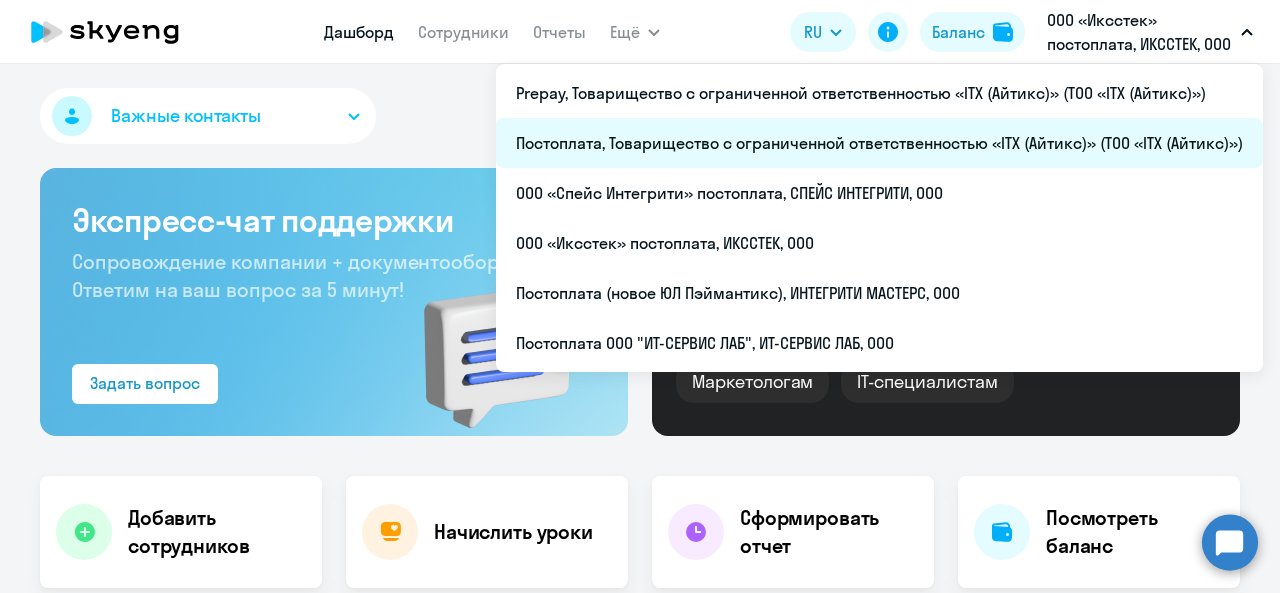click on "Постоплата, Товарищество с ограниченной ответственностью «ITX (Айтикс)» (ТОО «ITX (Айтикс)»)" at bounding box center (879, 143) 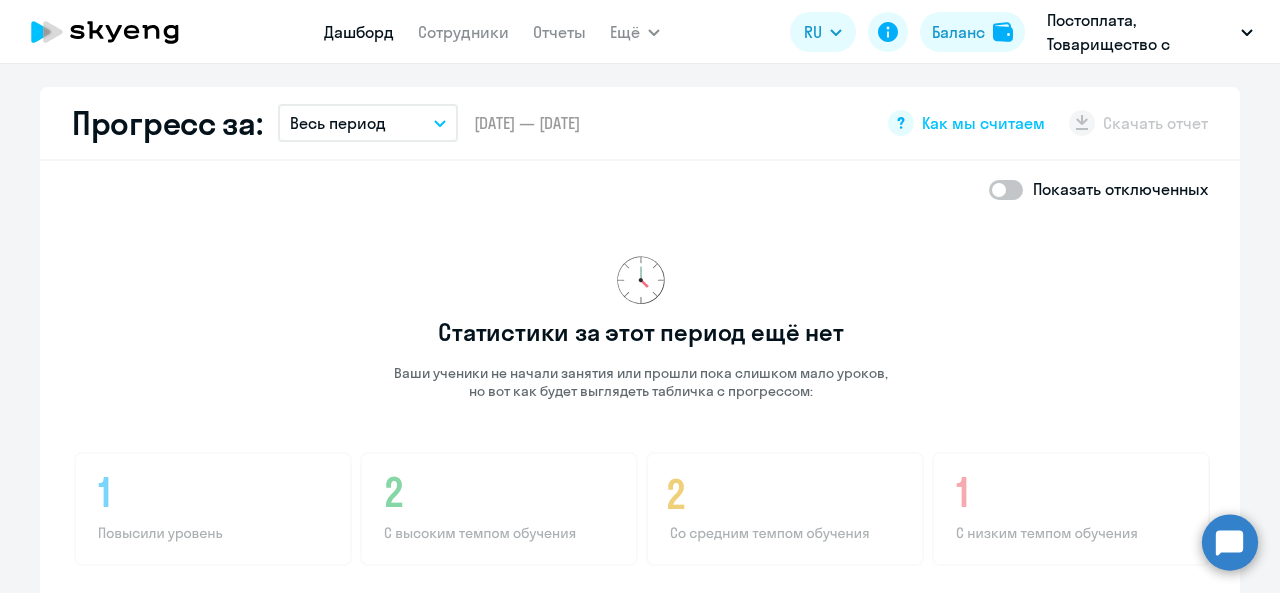 scroll, scrollTop: 1100, scrollLeft: 0, axis: vertical 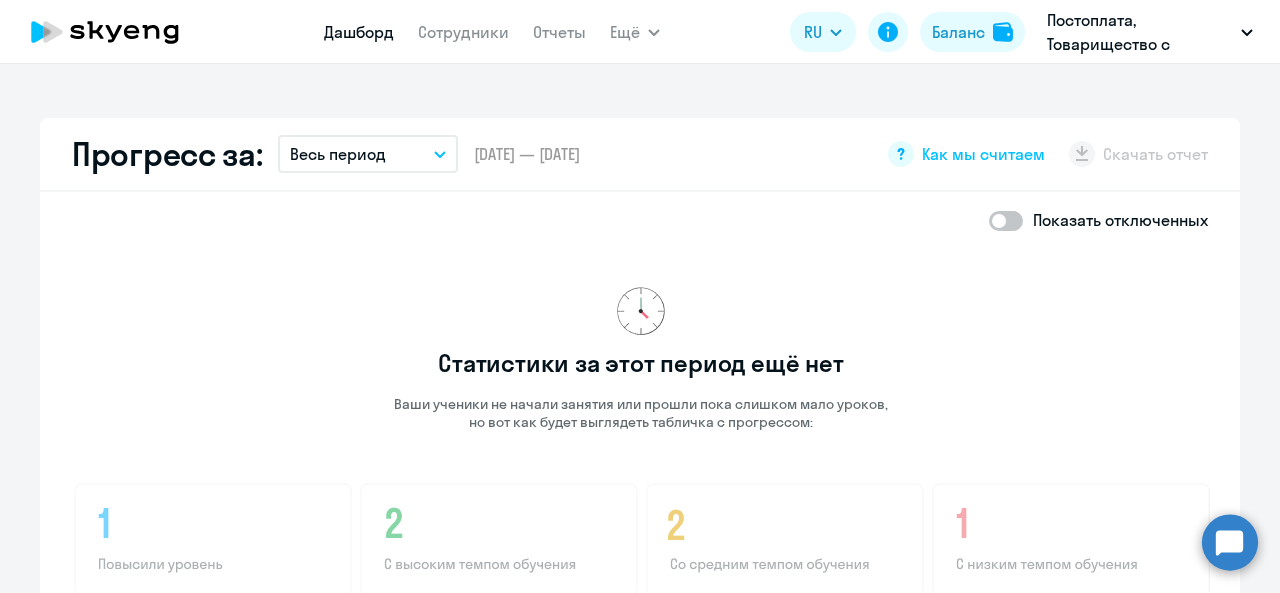 click on "Дашборд
Сотрудники
Отчеты" 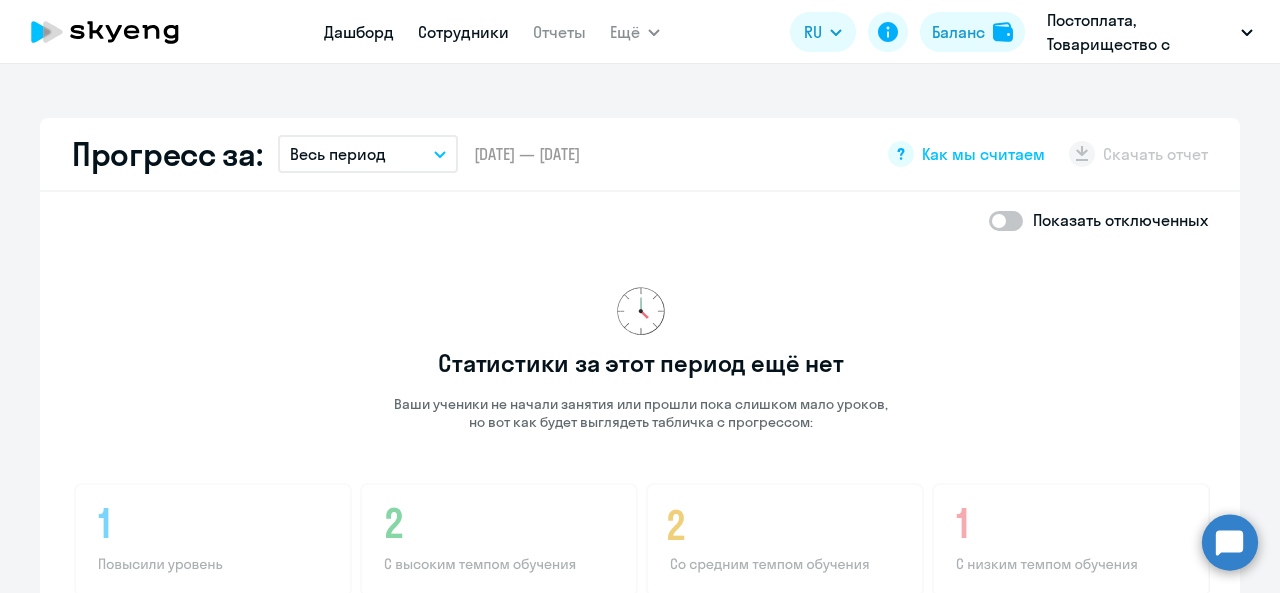 click on "Сотрудники" at bounding box center (463, 32) 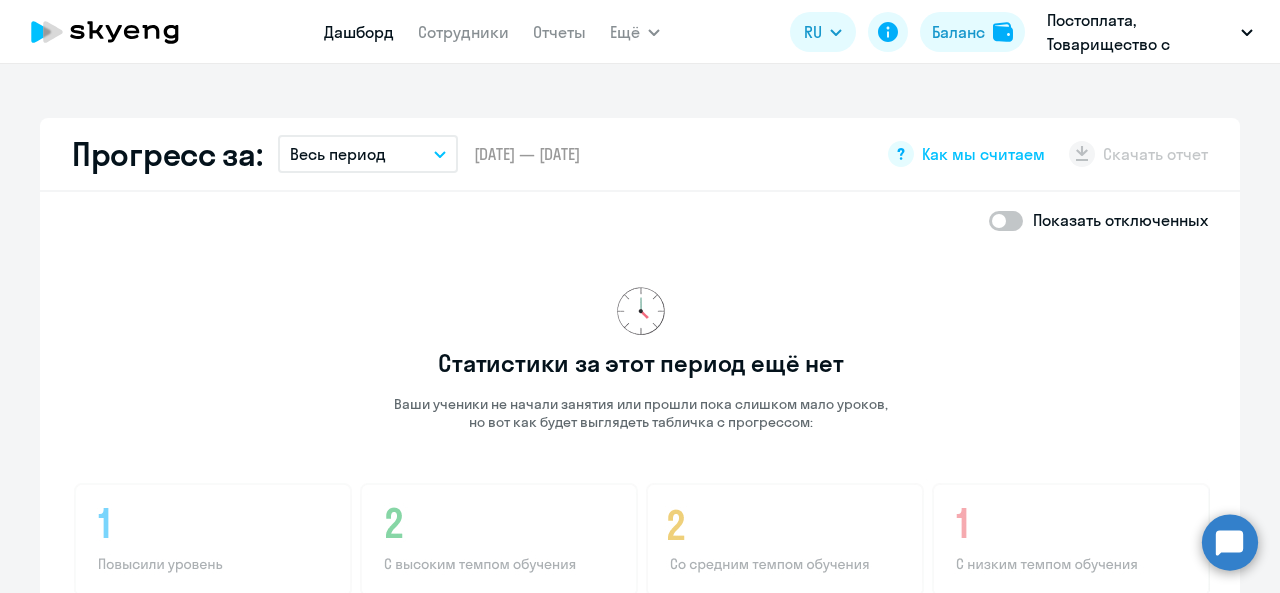 scroll, scrollTop: 0, scrollLeft: 0, axis: both 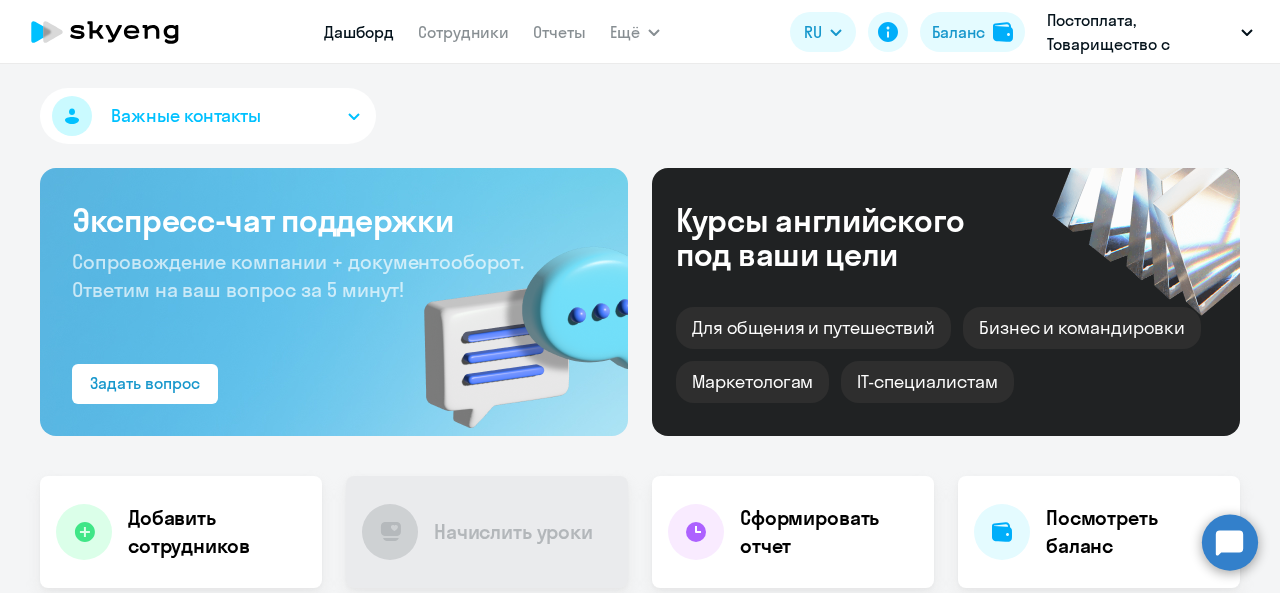 select on "30" 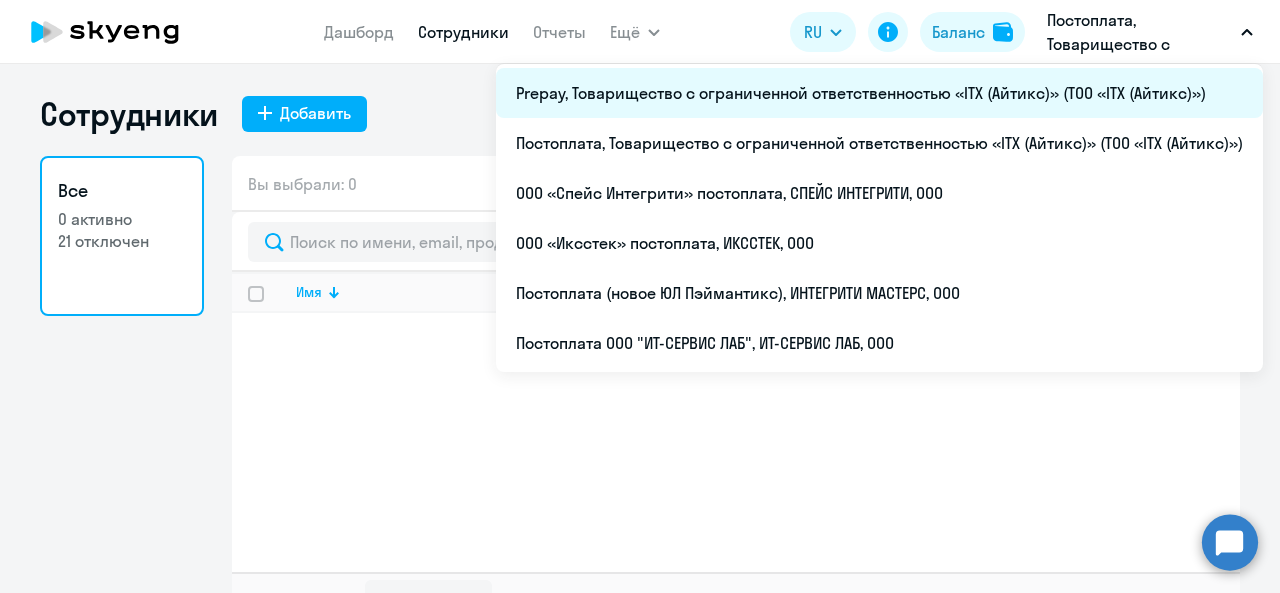 click on "Prepay, Товарищество с ограниченной ответственностью «ITX (Айтикс)» (ТОО «ITX (Айтикс)»)" at bounding box center (879, 93) 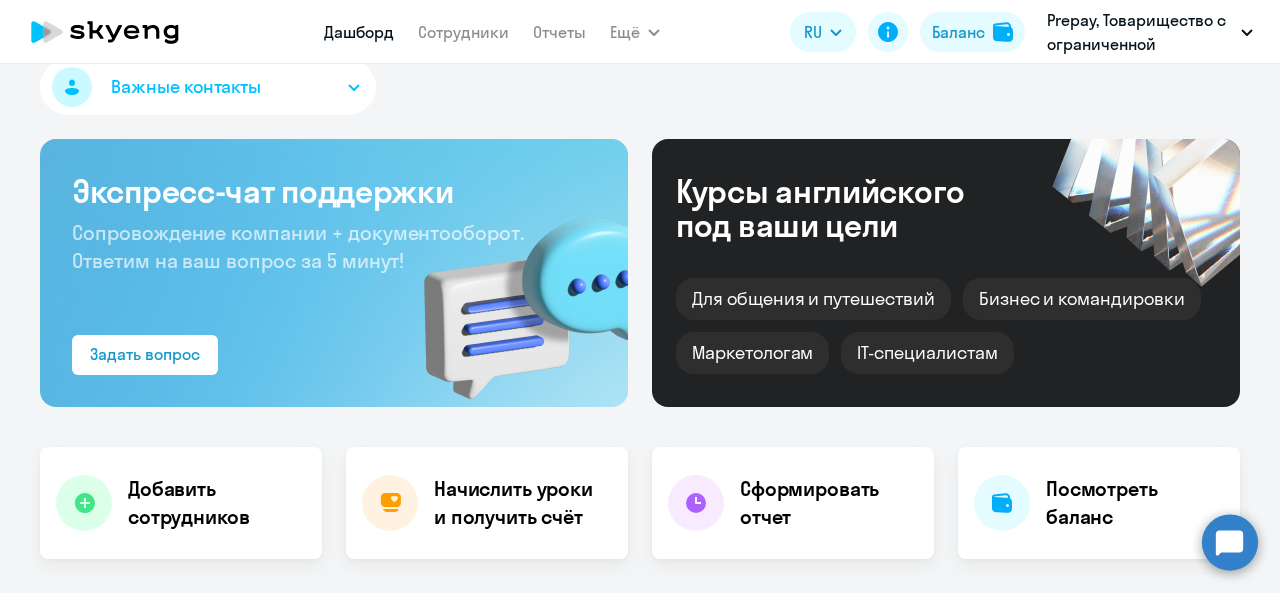 scroll, scrollTop: 0, scrollLeft: 0, axis: both 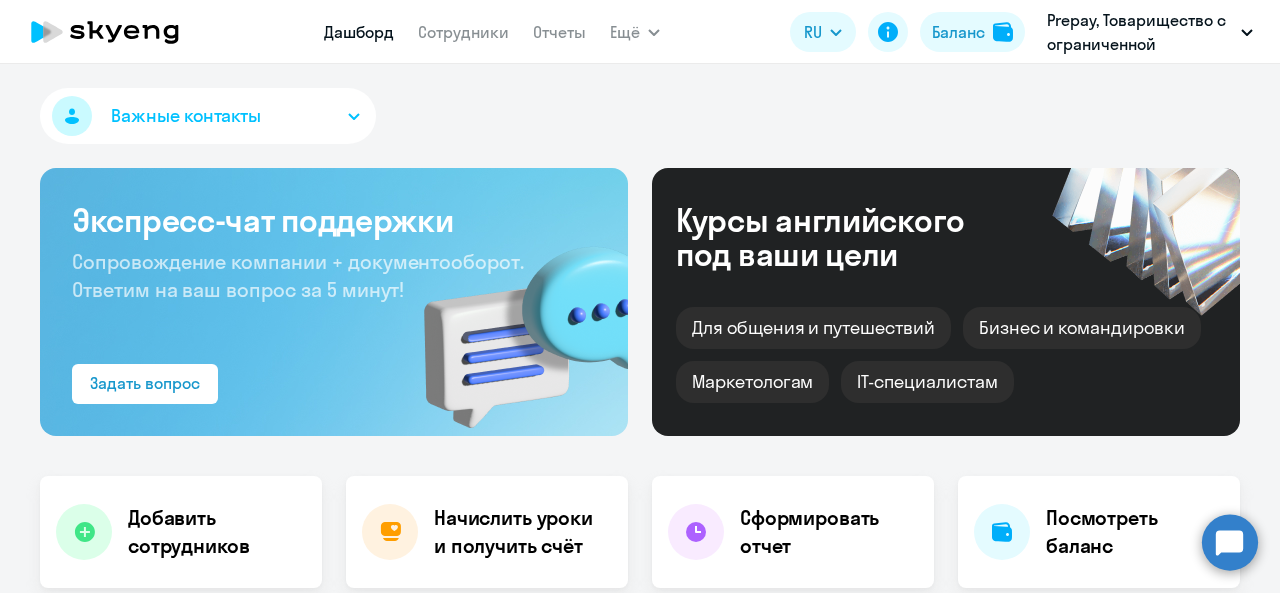 select on "30" 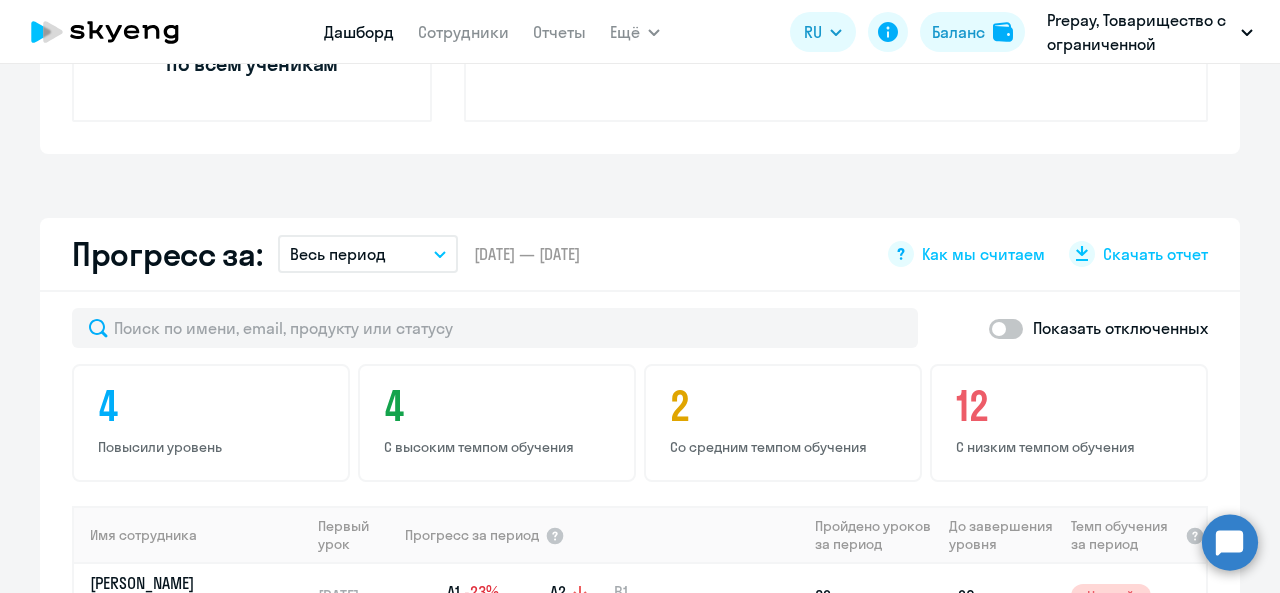 scroll, scrollTop: 1200, scrollLeft: 0, axis: vertical 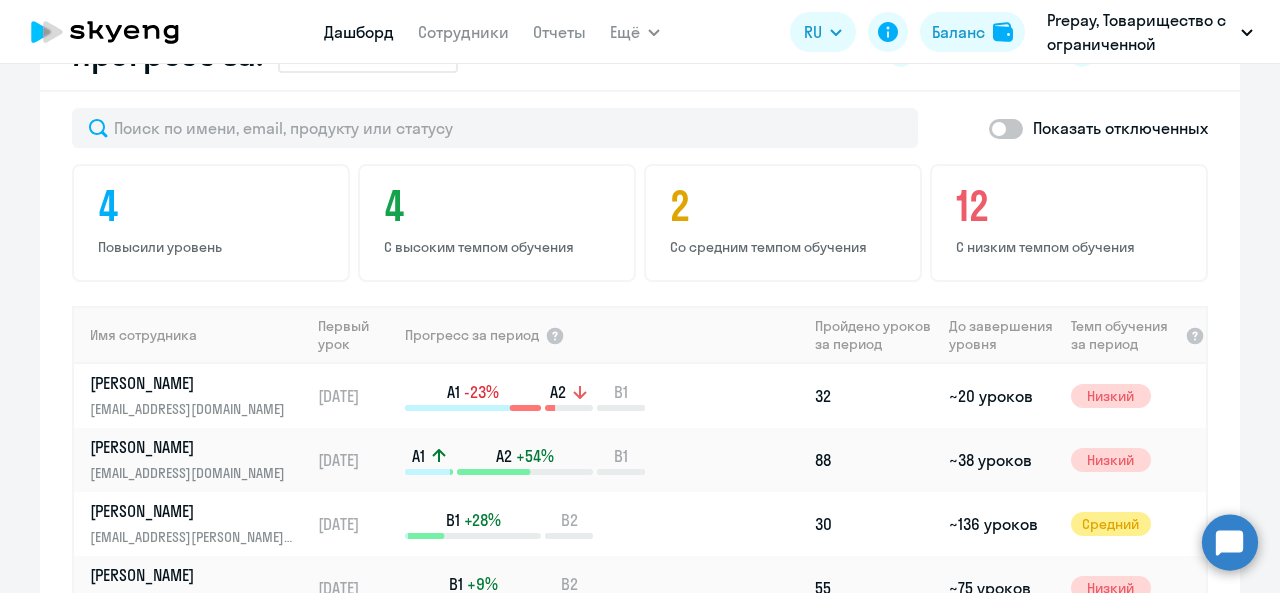 click on "Сотрудники" at bounding box center [463, 32] 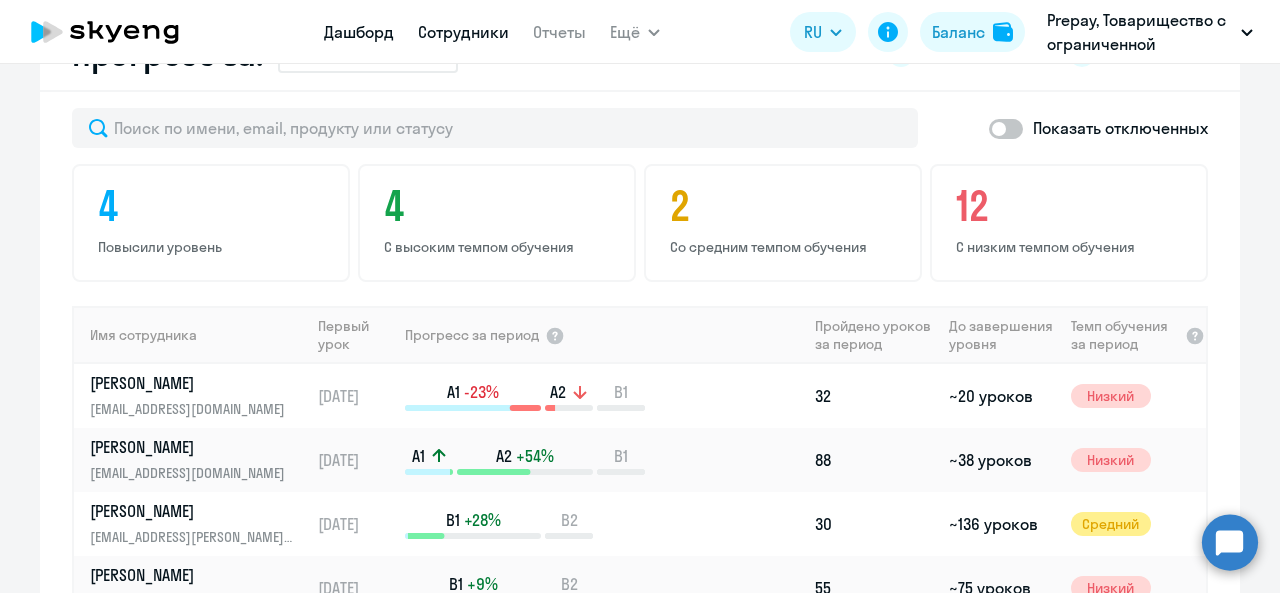 click on "Сотрудники" at bounding box center [463, 32] 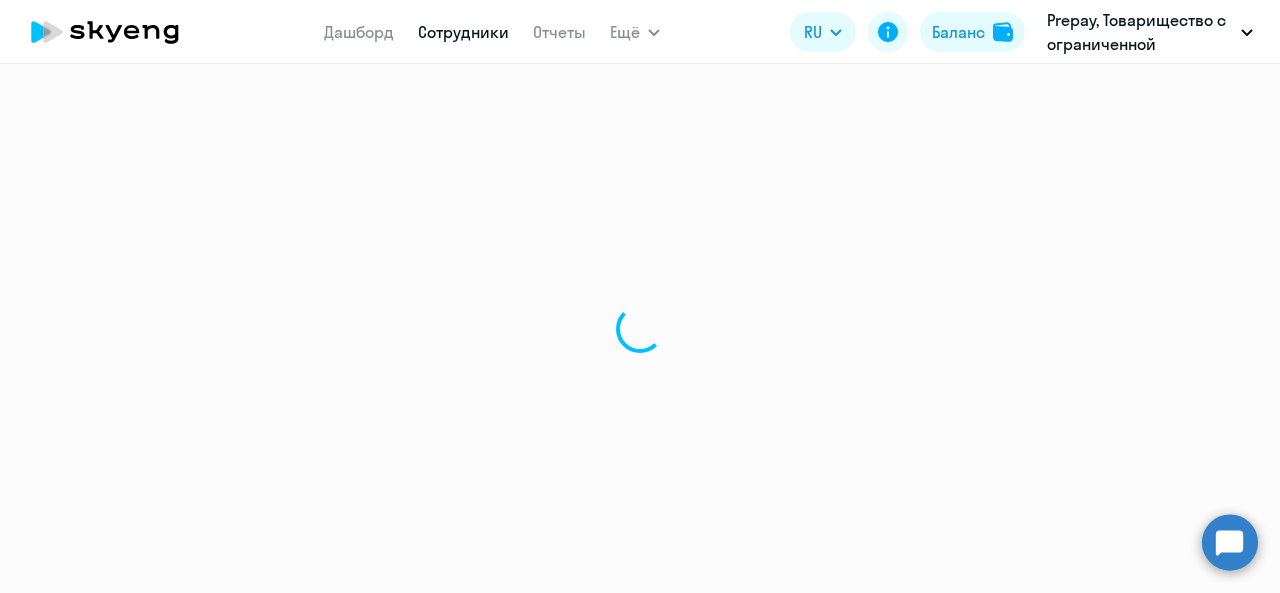 scroll, scrollTop: 0, scrollLeft: 0, axis: both 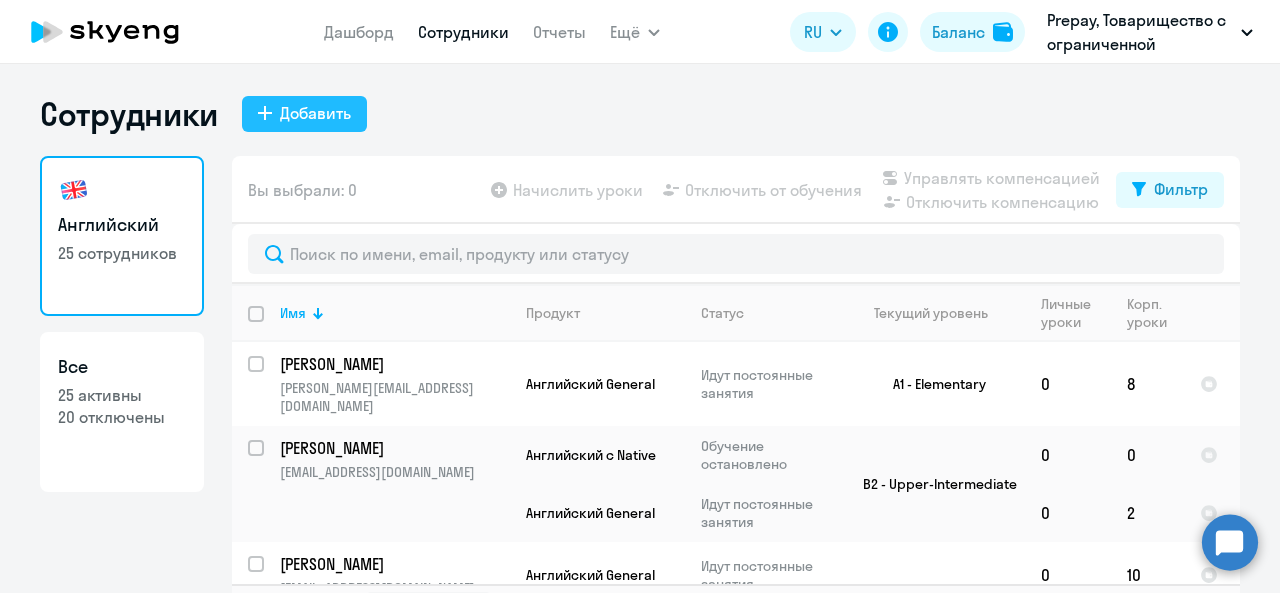 click on "Добавить" 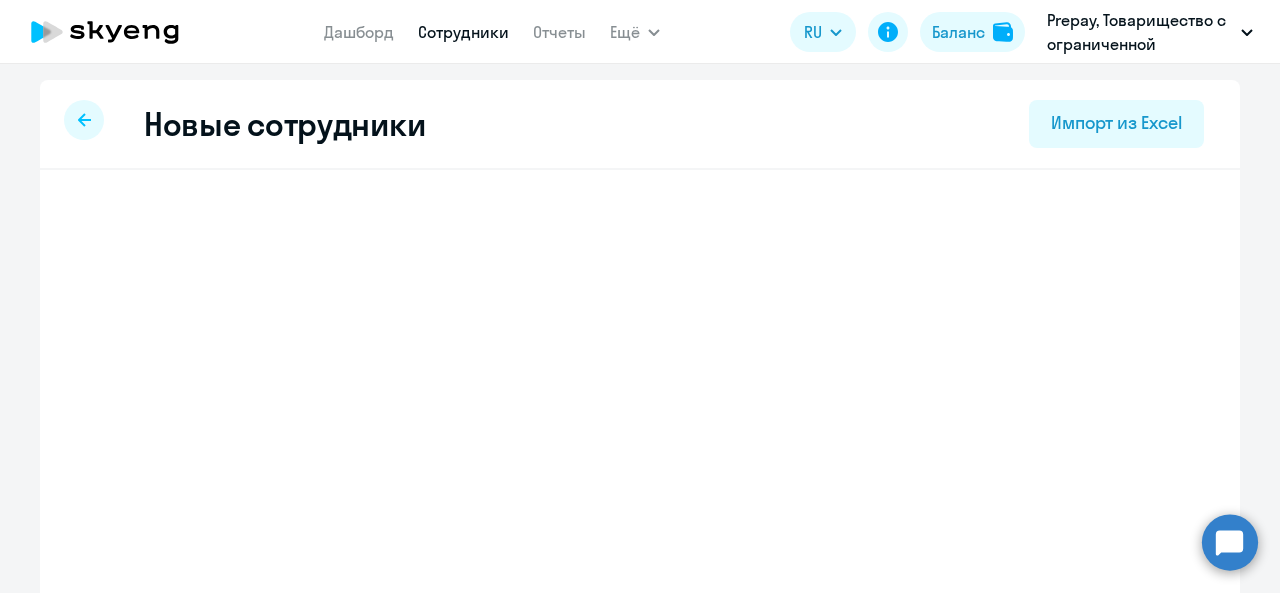 select on "english_adult_not_native_speaker" 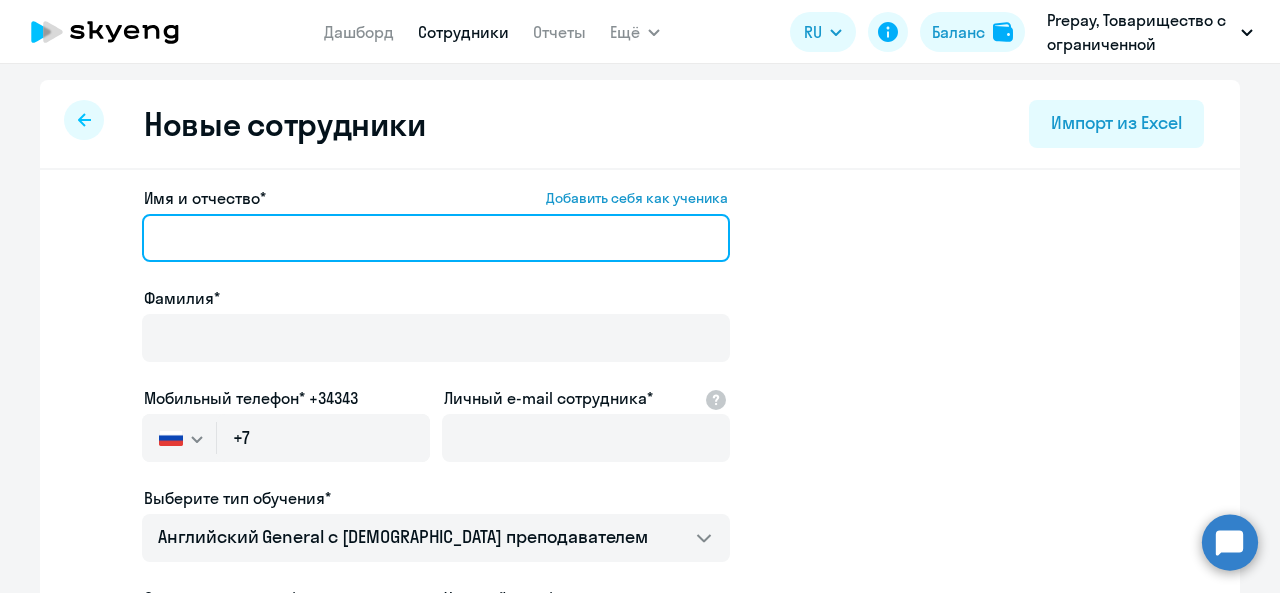 click on "Имя и отчество*  Добавить себя как ученика" at bounding box center [436, 238] 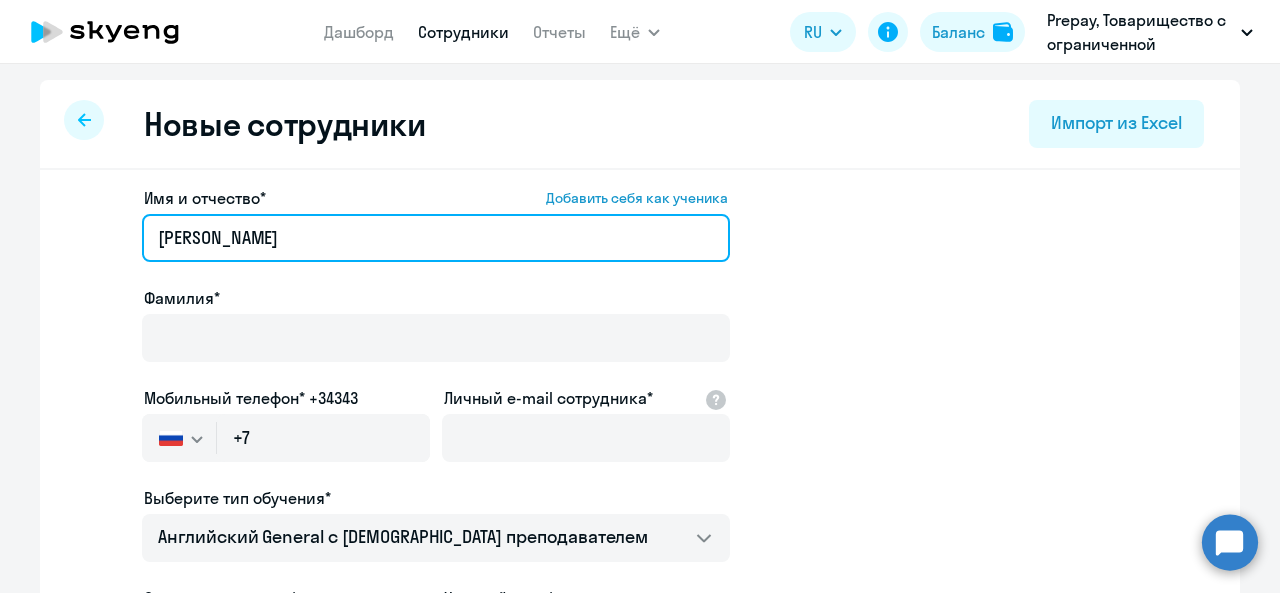 drag, startPoint x: 222, startPoint y: 239, endPoint x: 139, endPoint y: 233, distance: 83.21658 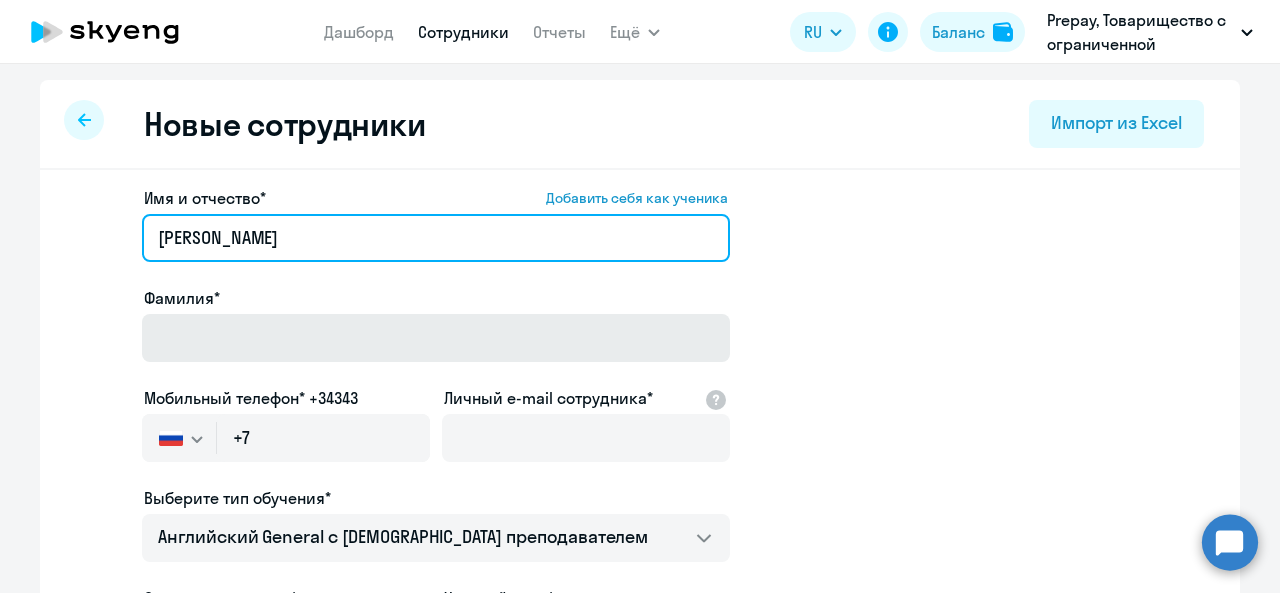 type on "[PERSON_NAME]" 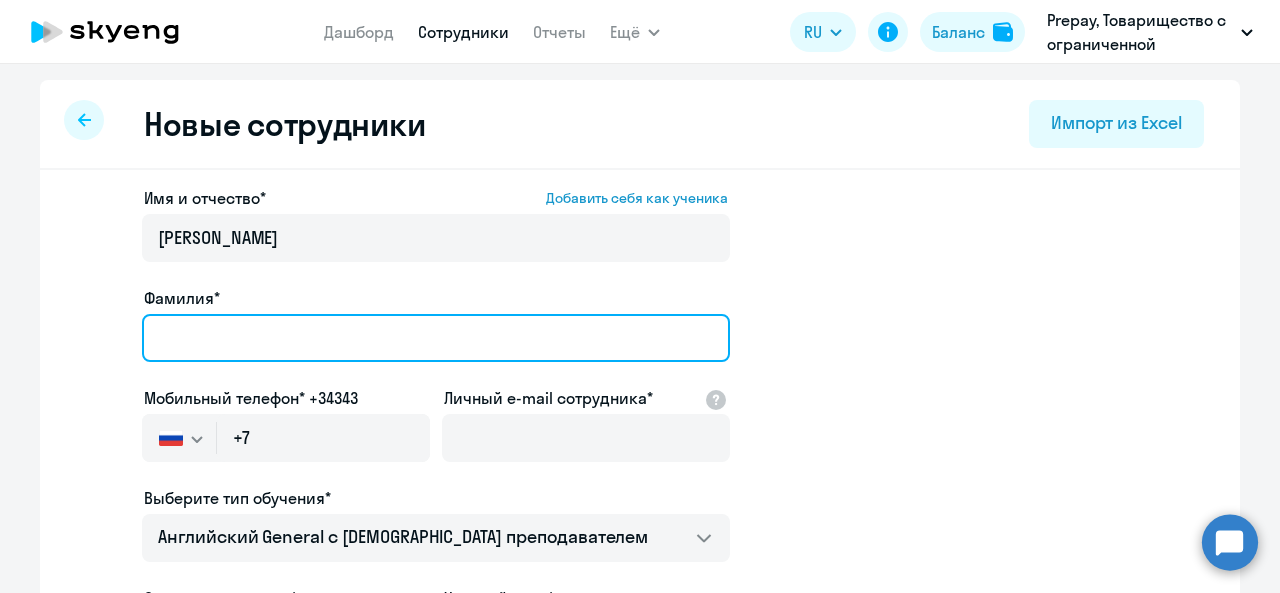 click on "Фамилия*" at bounding box center [436, 338] 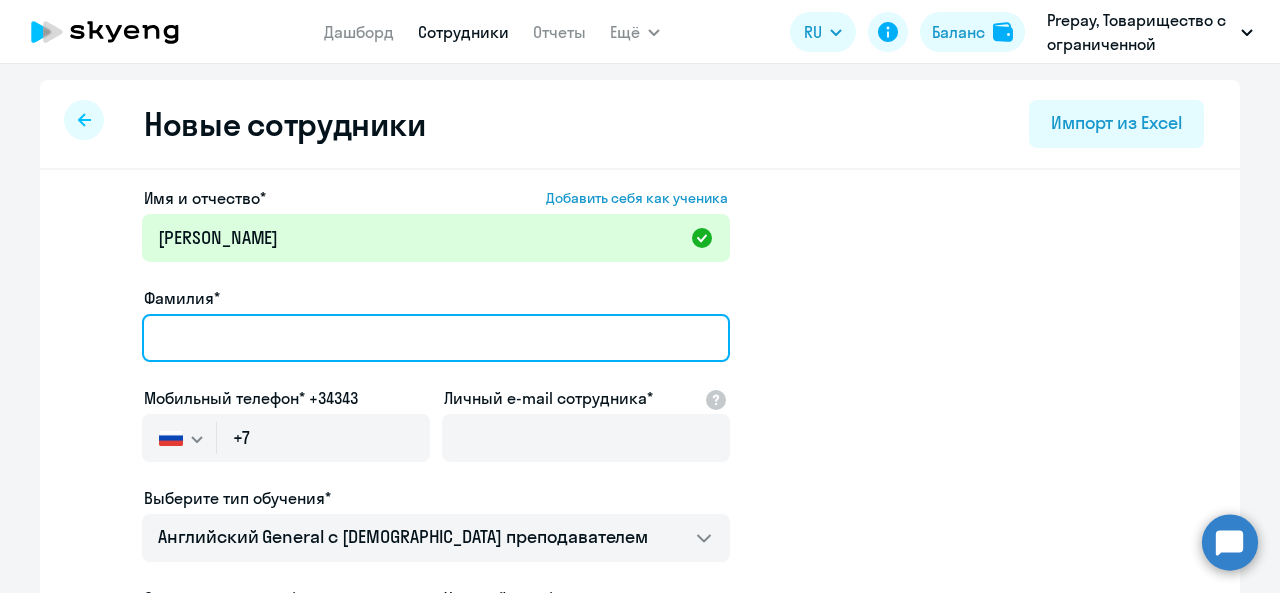 paste on "Мейдер" 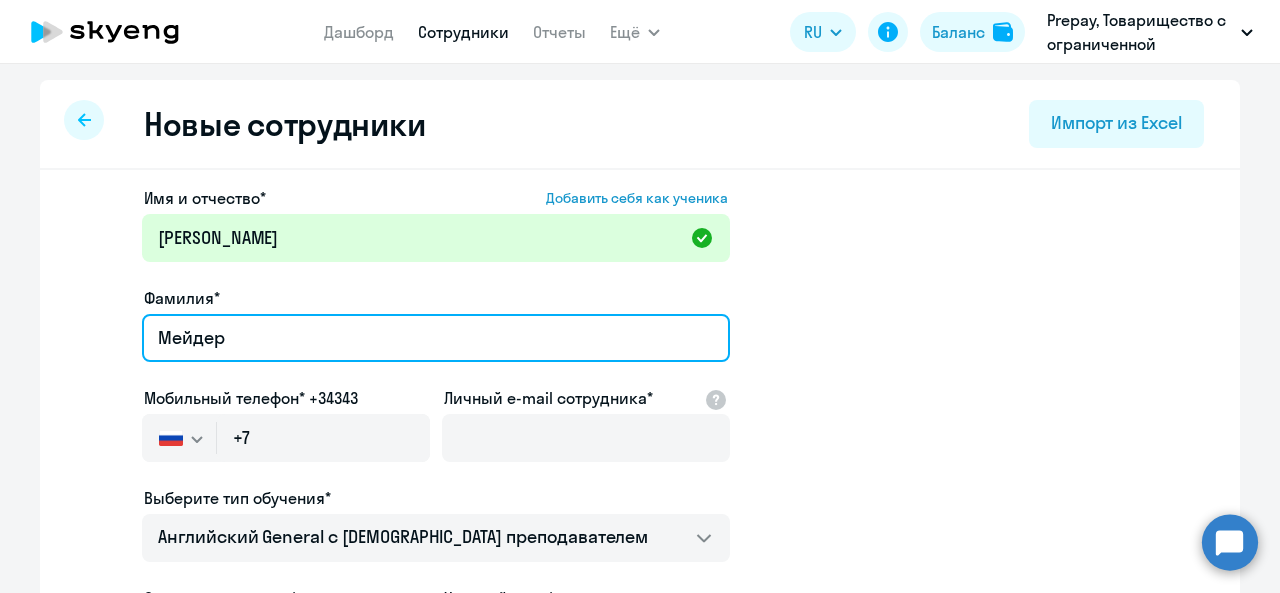 type on "Мейдер" 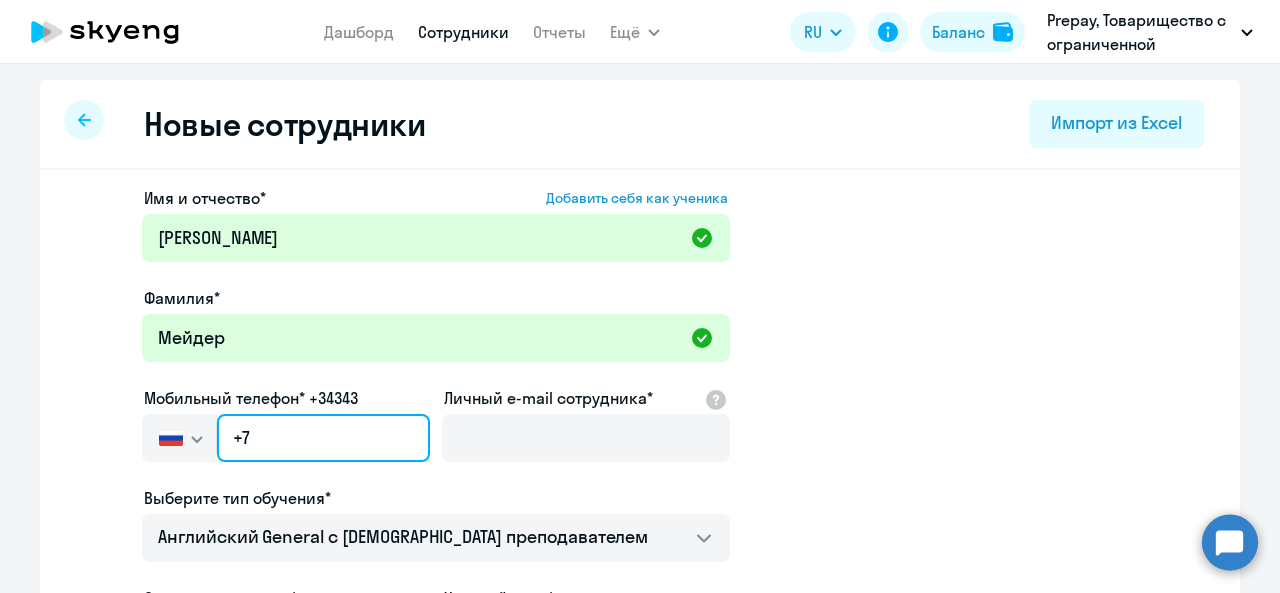 click on "+7" 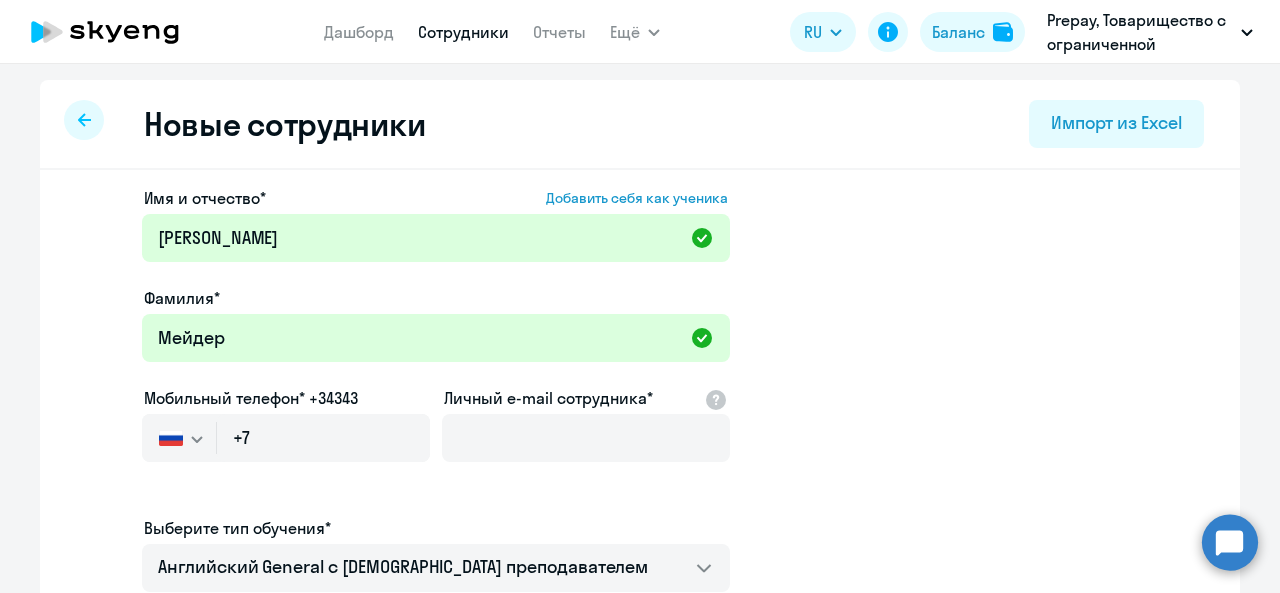 click 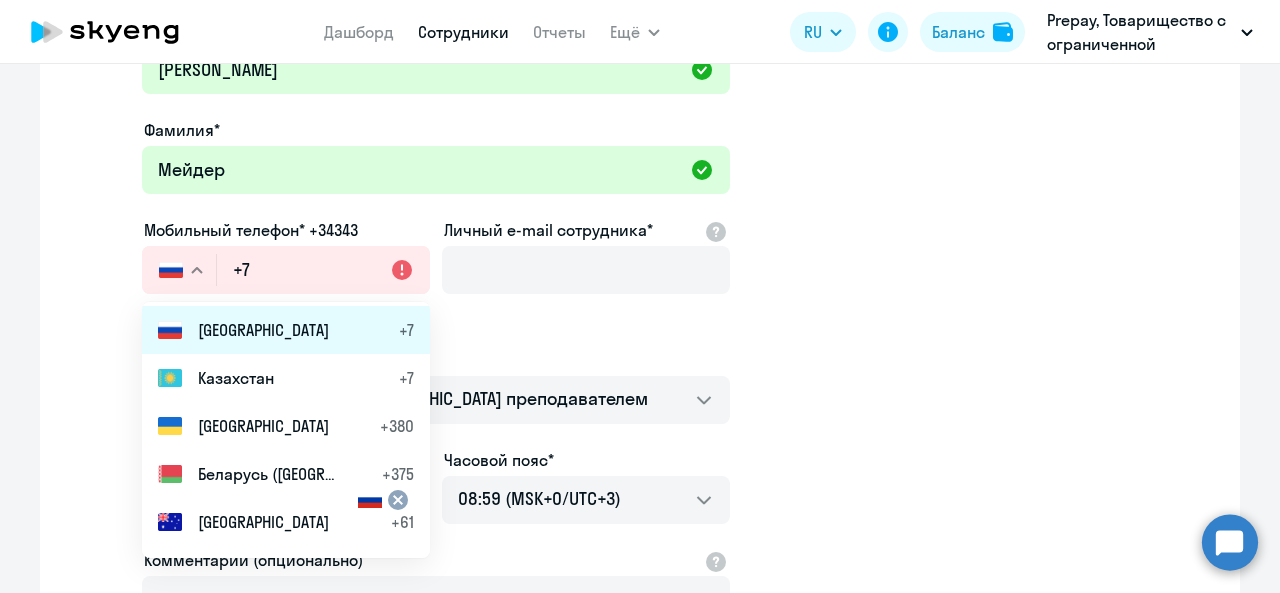 scroll, scrollTop: 200, scrollLeft: 0, axis: vertical 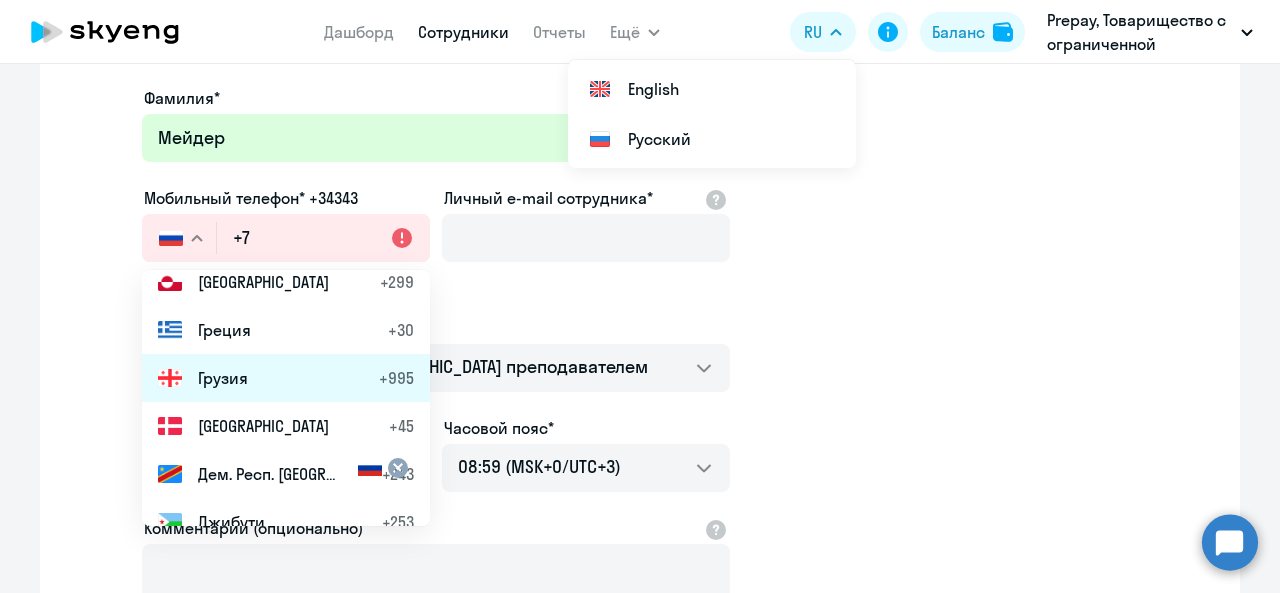 click on "Грузия +995" 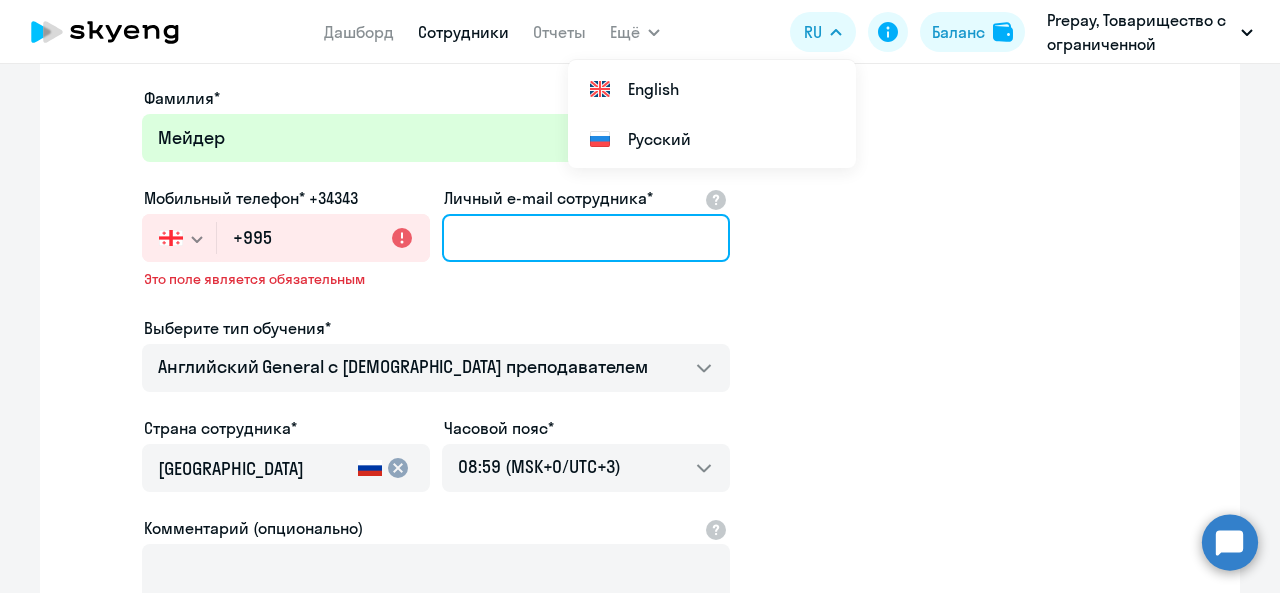click on "Личный e-mail сотрудника*" at bounding box center (586, 238) 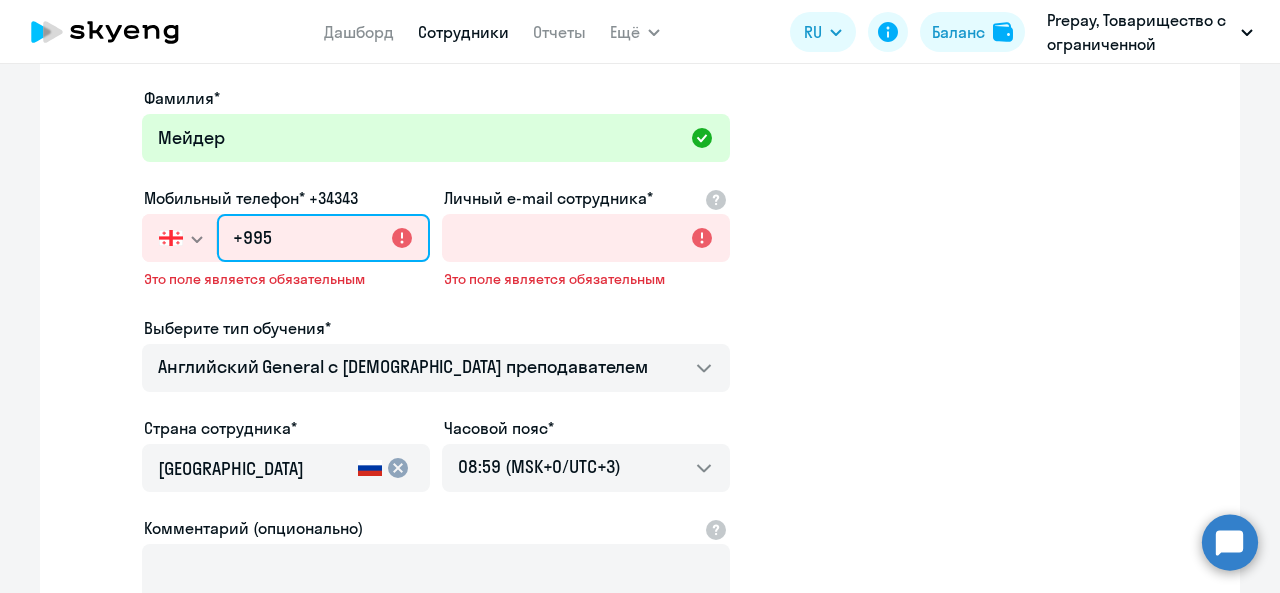 click on "+995" 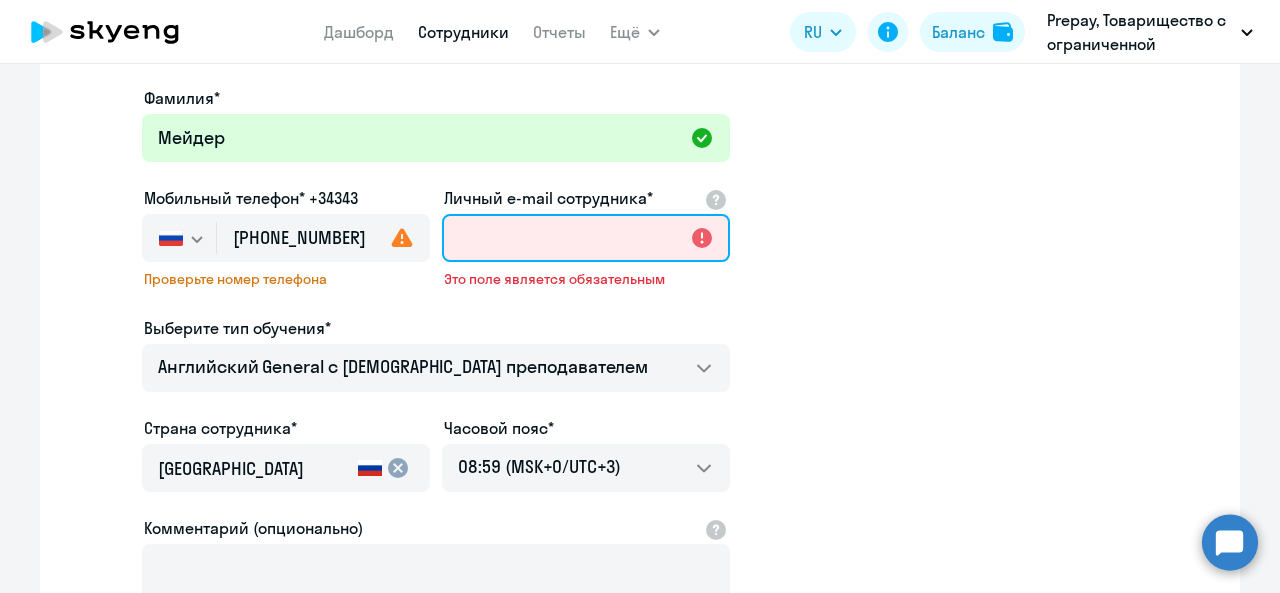 click on "Личный e-mail сотрудника*" at bounding box center [586, 238] 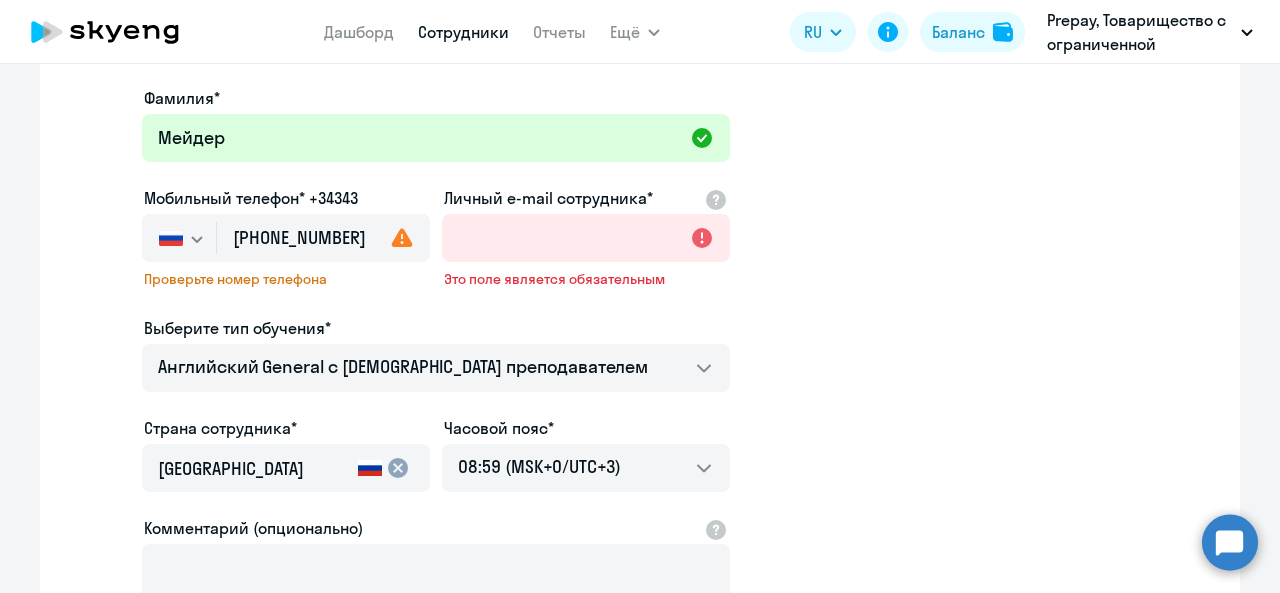 click 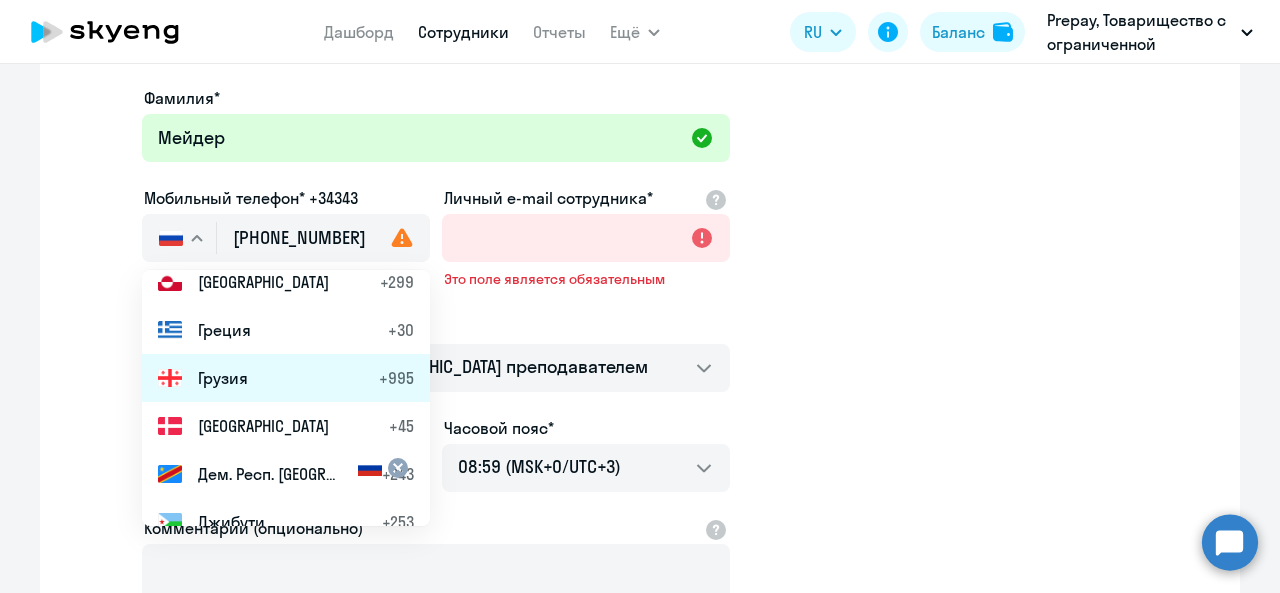 click on "Грузия" 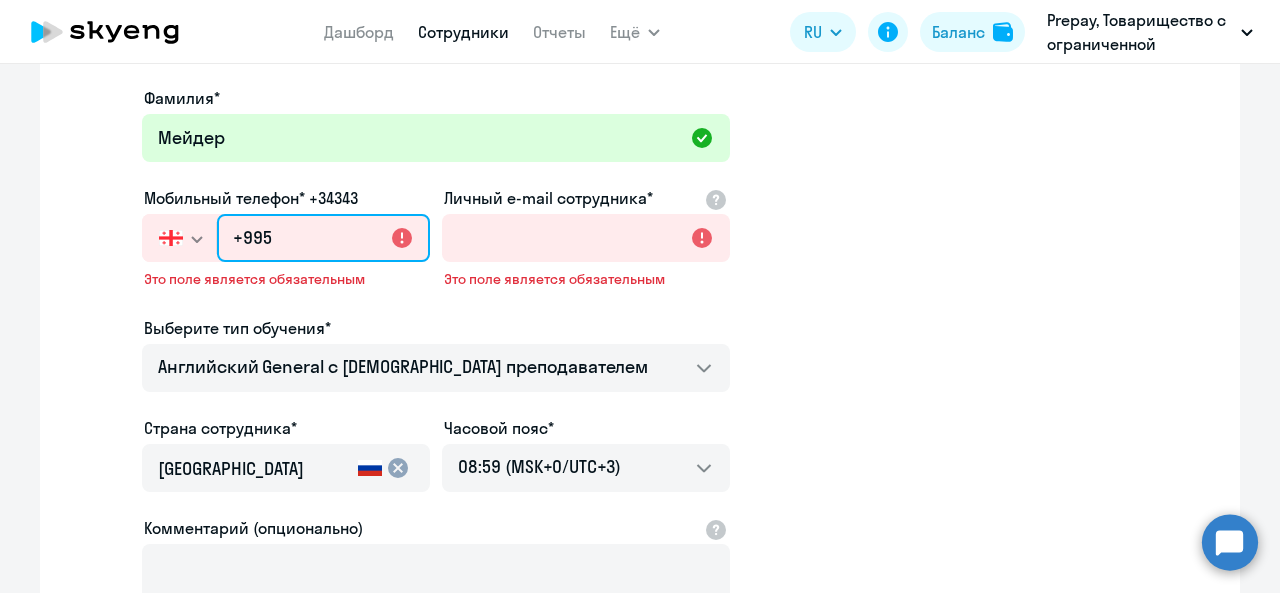click on "+995" 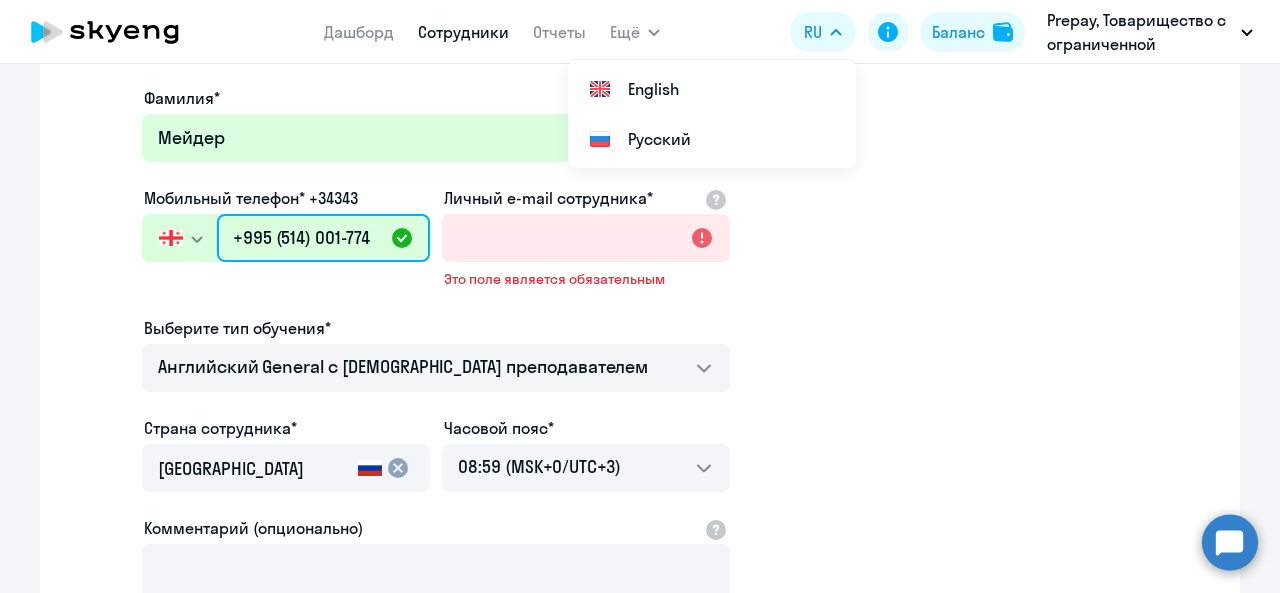 type on "+995 (514) 001-774" 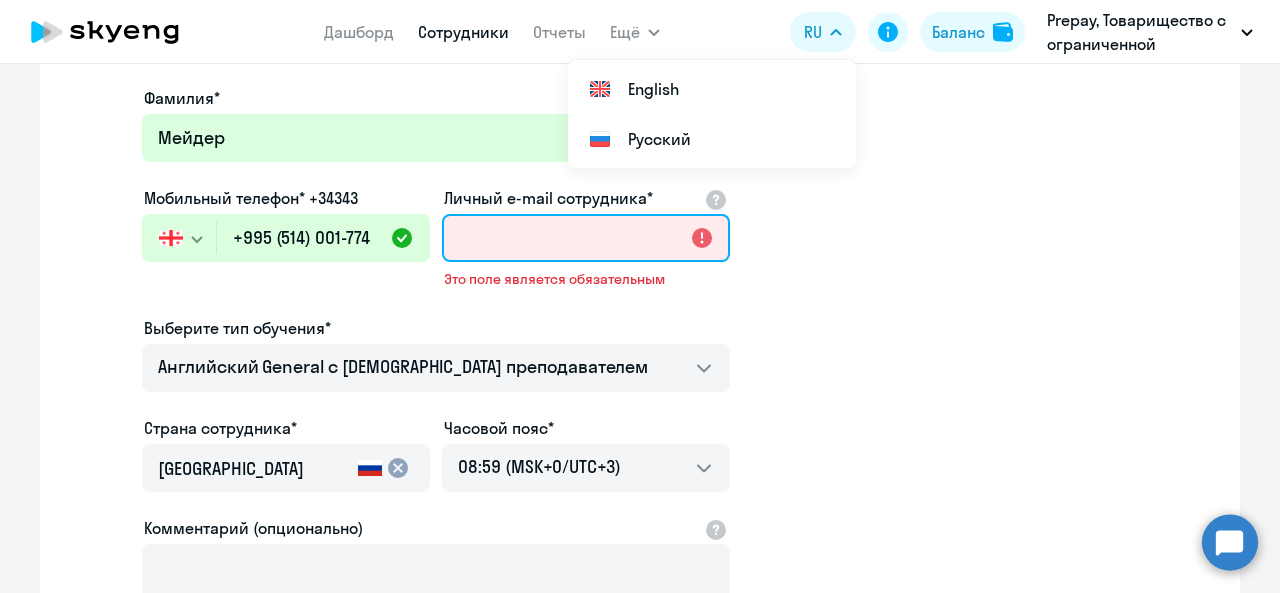click on "Личный e-mail сотрудника*" at bounding box center [586, 238] 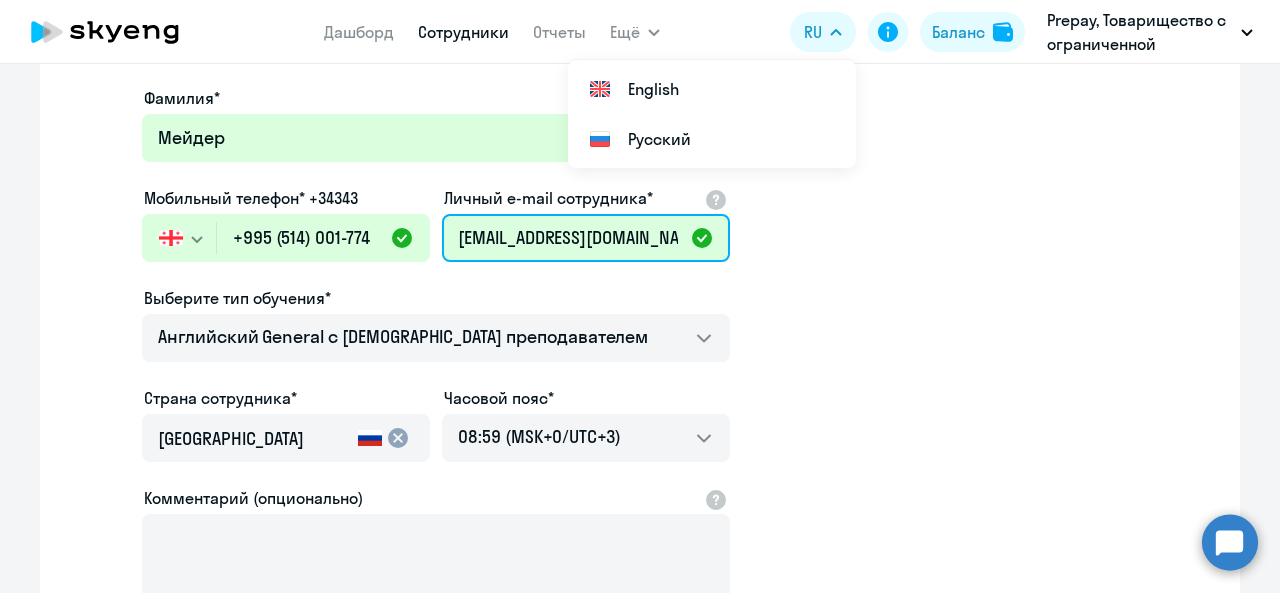scroll, scrollTop: 0, scrollLeft: 20, axis: horizontal 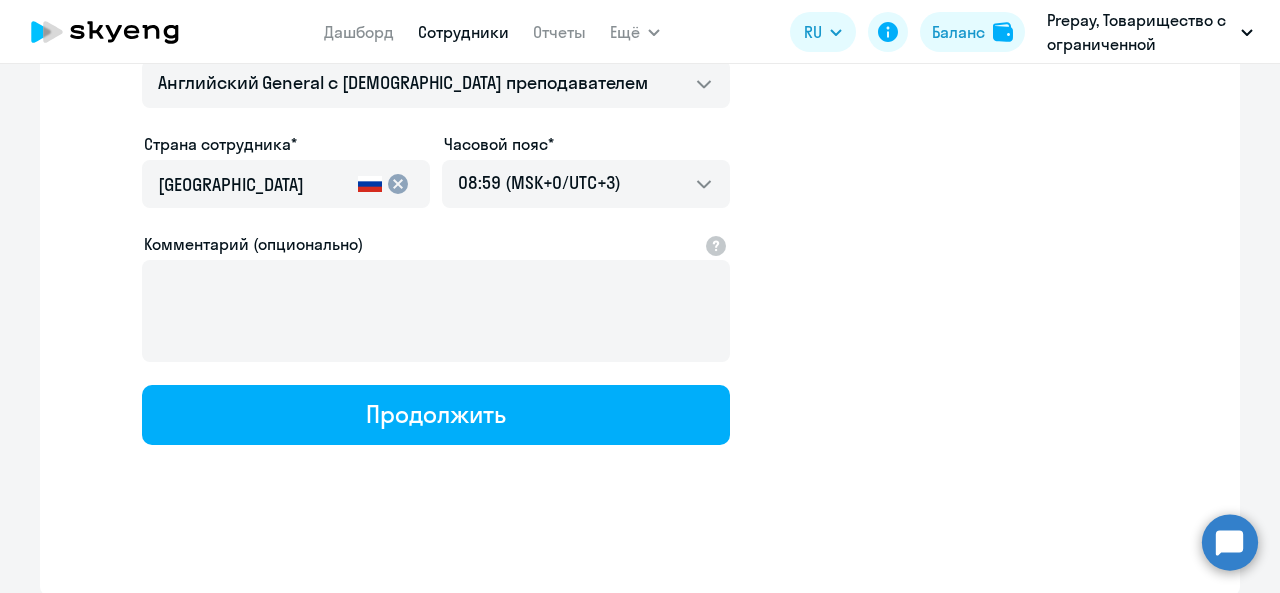 type on "[EMAIL_ADDRESS][DOMAIN_NAME]" 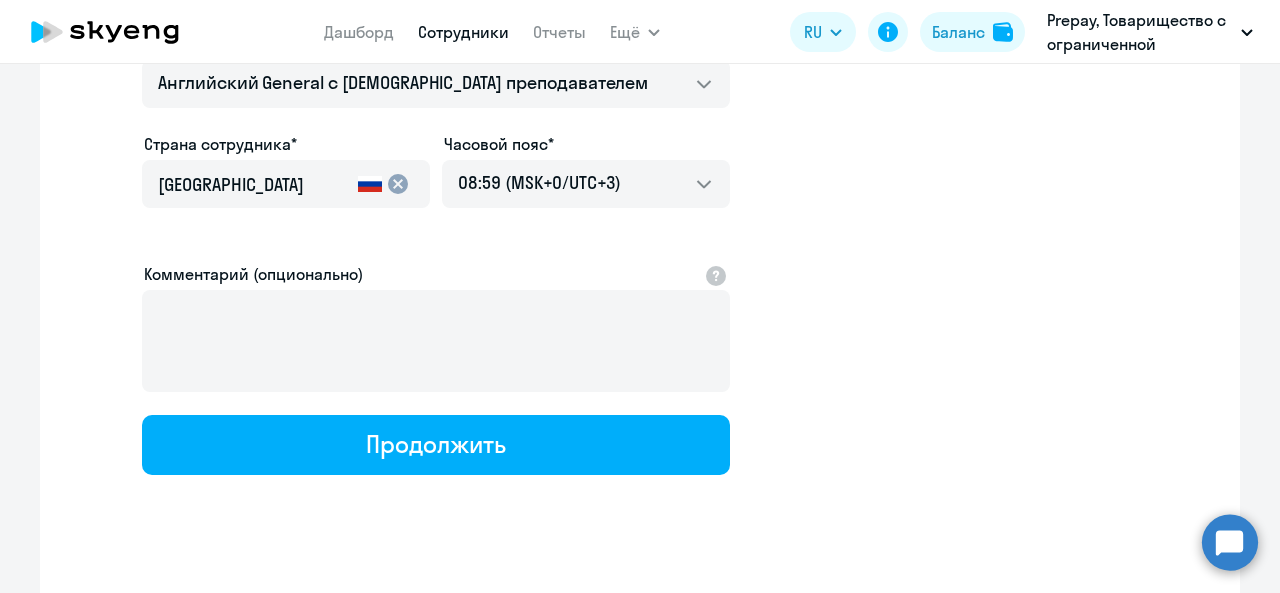 scroll, scrollTop: 0, scrollLeft: 0, axis: both 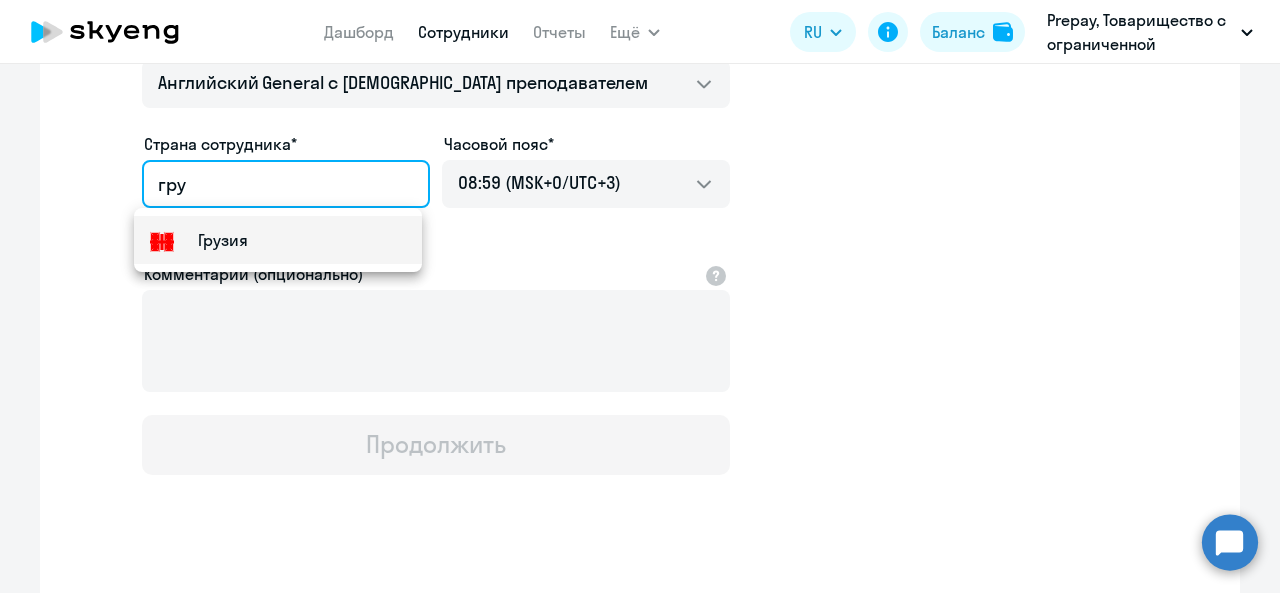 click on "Грузия" at bounding box center [278, 240] 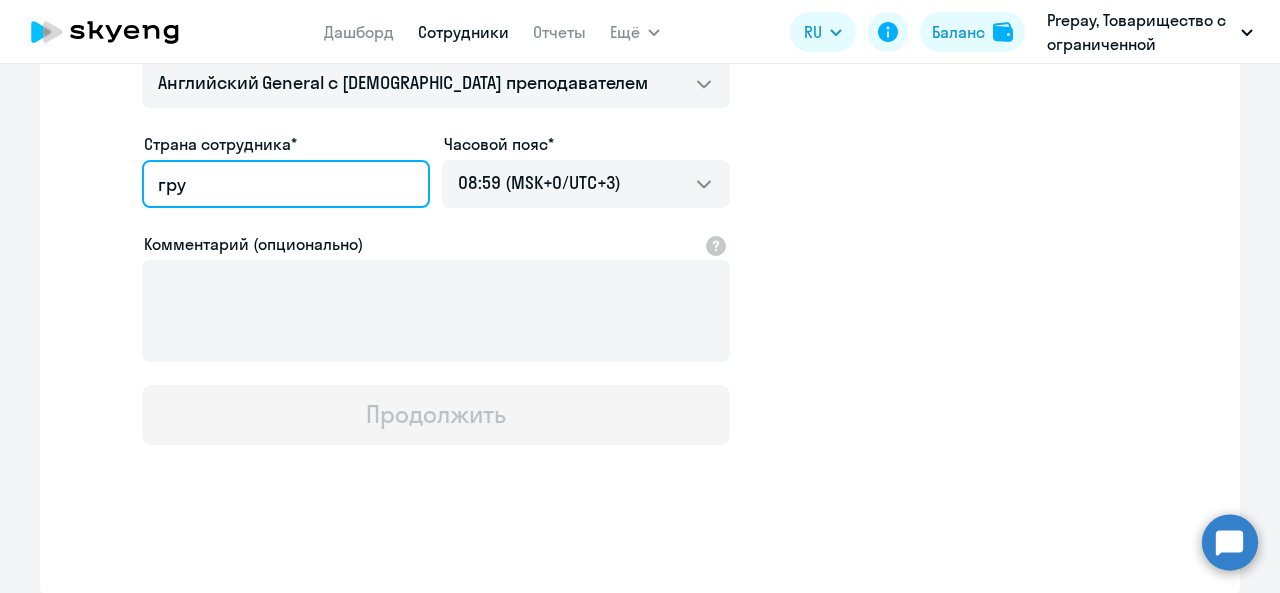 type on "Грузия" 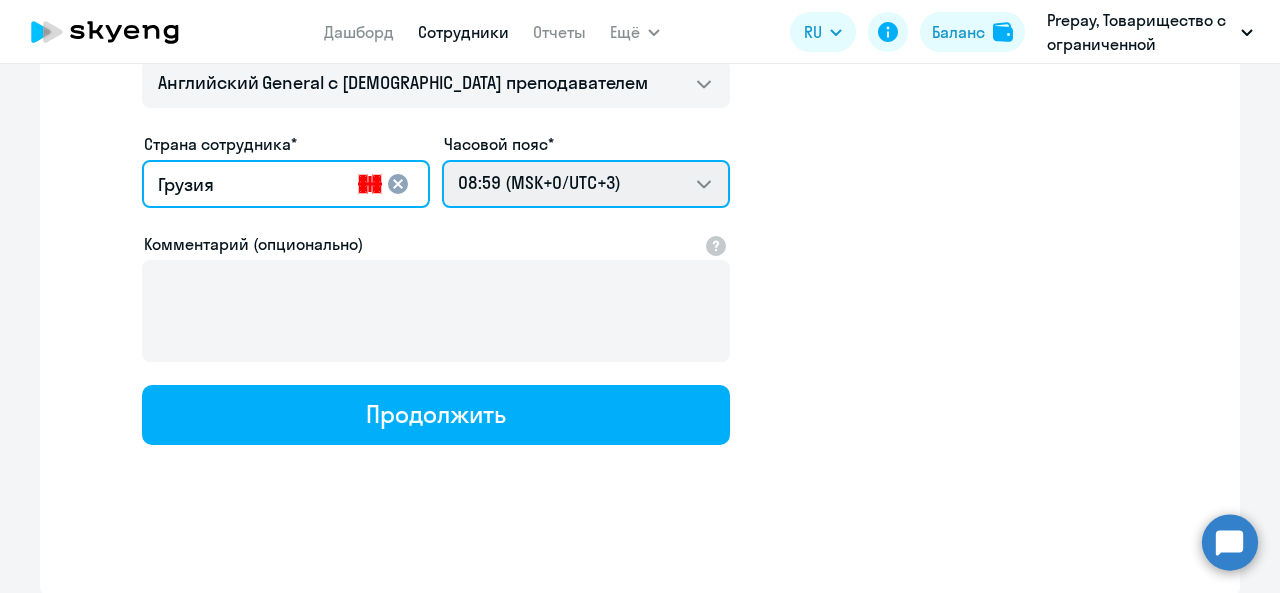 click on "18:59 (MSK-14/UTC-11)   19:59 (MSK-13/UTC-10)   20:59 (MSK-12/UTC-9)   21:59 (MSK-11/UTC-8)   22:59 (MSK-10/UTC-7)   23:59 (MSK-9/UTC-6)   00:59 (MSK-8/UTC-5)   01:59 (MSK-7/UTC-4)   02:59 (MSK-6/UTC-3)   03:59 (MSK-5/UTC-2)   04:59 (MSK-4/UTC-1)   05:59 (MSK-3/UTC+0)   06:59 (MSK-2/UTC+1)   07:59 (MSK-1/UTC+2)   08:59 (MSK+0/UTC+3)   09:59 (MSK+1/UTC+4)   10:59 (MSK+2/UTC+5)   11:59 (MSK+3/UTC+6)   12:59 (MSK+4/UTC+7)   13:59 (MSK+5/UTC+8)   14:59 (MSK+6/UTC+9)   15:59 (MSK+7/UTC+10)   16:59 (MSK+8/UTC+11)   17:59 (MSK+9/UTC+12)   18:59 (MSK+10/UTC+13)   19:59 (MSK+11/UTC+14)" at bounding box center [586, 184] 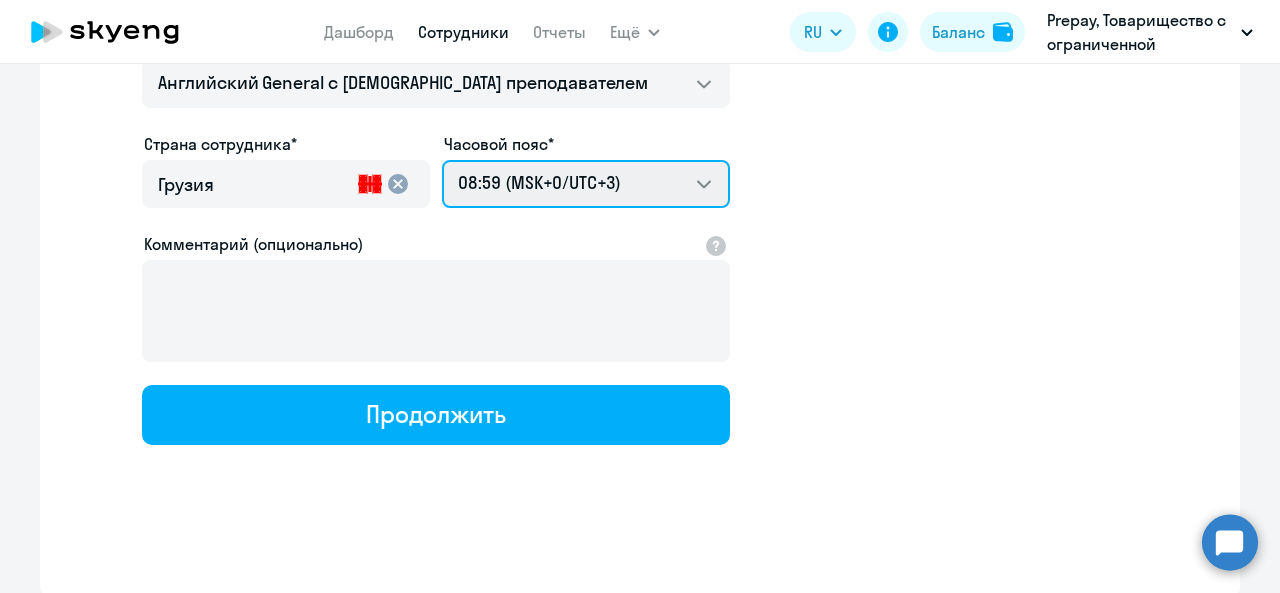 click on "18:59 (MSK-14/UTC-11)   19:59 (MSK-13/UTC-10)   20:59 (MSK-12/UTC-9)   21:59 (MSK-11/UTC-8)   22:59 (MSK-10/UTC-7)   23:59 (MSK-9/UTC-6)   00:59 (MSK-8/UTC-5)   01:59 (MSK-7/UTC-4)   02:59 (MSK-6/UTC-3)   03:59 (MSK-5/UTC-2)   04:59 (MSK-4/UTC-1)   05:59 (MSK-3/UTC+0)   06:59 (MSK-2/UTC+1)   07:59 (MSK-1/UTC+2)   08:59 (MSK+0/UTC+3)   09:59 (MSK+1/UTC+4)   10:59 (MSK+2/UTC+5)   11:59 (MSK+3/UTC+6)   12:59 (MSK+4/UTC+7)   13:59 (MSK+5/UTC+8)   14:59 (MSK+6/UTC+9)   15:59 (MSK+7/UTC+10)   16:59 (MSK+8/UTC+11)   17:59 (MSK+9/UTC+12)   18:59 (MSK+10/UTC+13)   19:59 (MSK+11/UTC+14)" at bounding box center (586, 184) 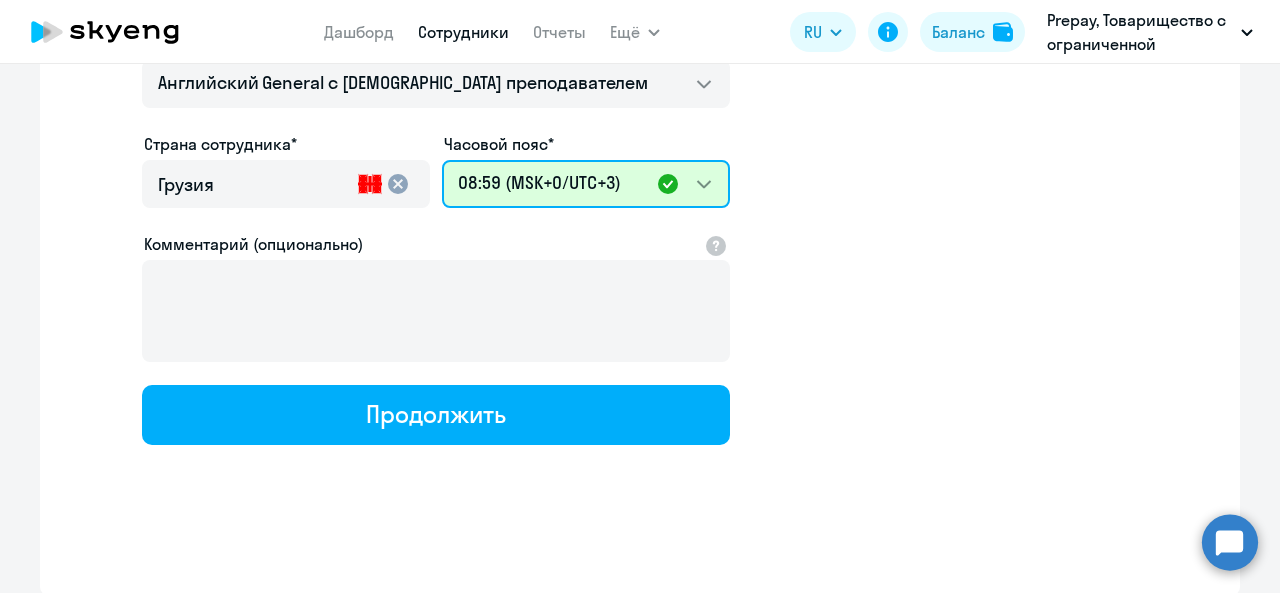 click on "18:59 (MSK-14/UTC-11)   19:59 (MSK-13/UTC-10)   20:59 (MSK-12/UTC-9)   21:59 (MSK-11/UTC-8)   22:59 (MSK-10/UTC-7)   23:59 (MSK-9/UTC-6)   00:59 (MSK-8/UTC-5)   01:59 (MSK-7/UTC-4)   02:59 (MSK-6/UTC-3)   03:59 (MSK-5/UTC-2)   04:59 (MSK-4/UTC-1)   05:59 (MSK-3/UTC+0)   06:59 (MSK-2/UTC+1)   07:59 (MSK-1/UTC+2)   08:59 (MSK+0/UTC+3)   09:59 (MSK+1/UTC+4)   10:59 (MSK+2/UTC+5)   11:59 (MSK+3/UTC+6)   12:59 (MSK+4/UTC+7)   13:59 (MSK+5/UTC+8)   14:59 (MSK+6/UTC+9)   15:59 (MSK+7/UTC+10)   16:59 (MSK+8/UTC+11)   17:59 (MSK+9/UTC+12)   18:59 (MSK+10/UTC+13)   19:59 (MSK+11/UTC+14)" at bounding box center [586, 184] 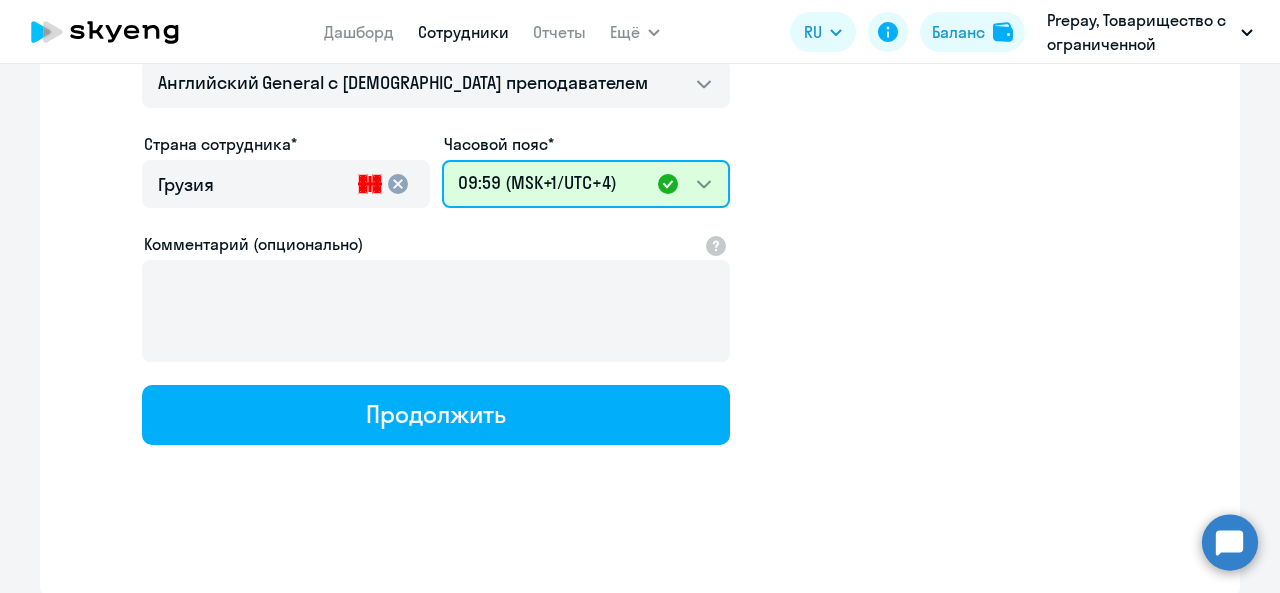 click on "18:59 (MSK-14/UTC-11)   19:59 (MSK-13/UTC-10)   20:59 (MSK-12/UTC-9)   21:59 (MSK-11/UTC-8)   22:59 (MSK-10/UTC-7)   23:59 (MSK-9/UTC-6)   00:59 (MSK-8/UTC-5)   01:59 (MSK-7/UTC-4)   02:59 (MSK-6/UTC-3)   03:59 (MSK-5/UTC-2)   04:59 (MSK-4/UTC-1)   05:59 (MSK-3/UTC+0)   06:59 (MSK-2/UTC+1)   07:59 (MSK-1/UTC+2)   08:59 (MSK+0/UTC+3)   09:59 (MSK+1/UTC+4)   10:59 (MSK+2/UTC+5)   11:59 (MSK+3/UTC+6)   12:59 (MSK+4/UTC+7)   13:59 (MSK+5/UTC+8)   14:59 (MSK+6/UTC+9)   15:59 (MSK+7/UTC+10)   16:59 (MSK+8/UTC+11)   17:59 (MSK+9/UTC+12)   18:59 (MSK+10/UTC+13)   19:59 (MSK+11/UTC+14)" at bounding box center [586, 184] 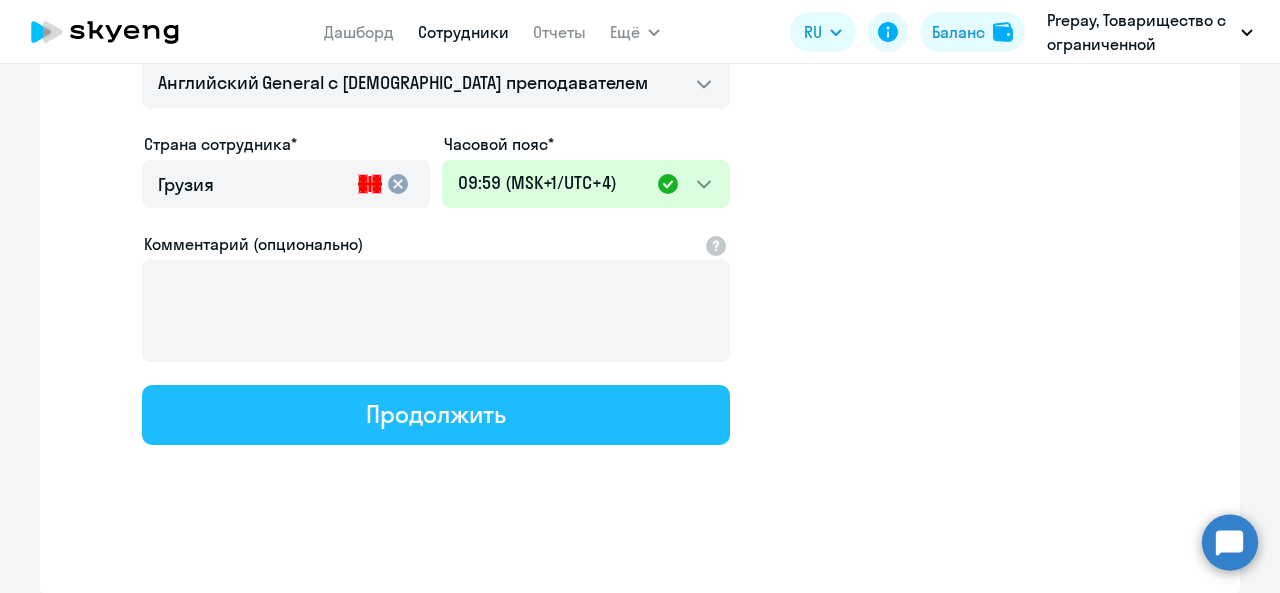 click on "Продолжить" 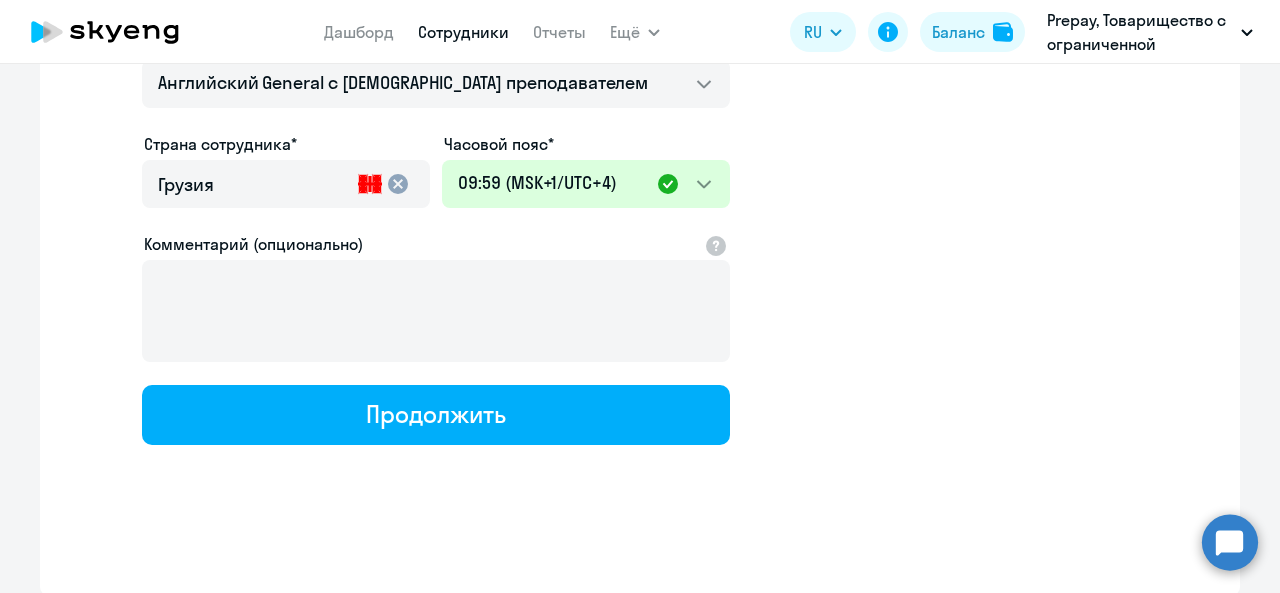 select on "english_adult_not_native_speaker" 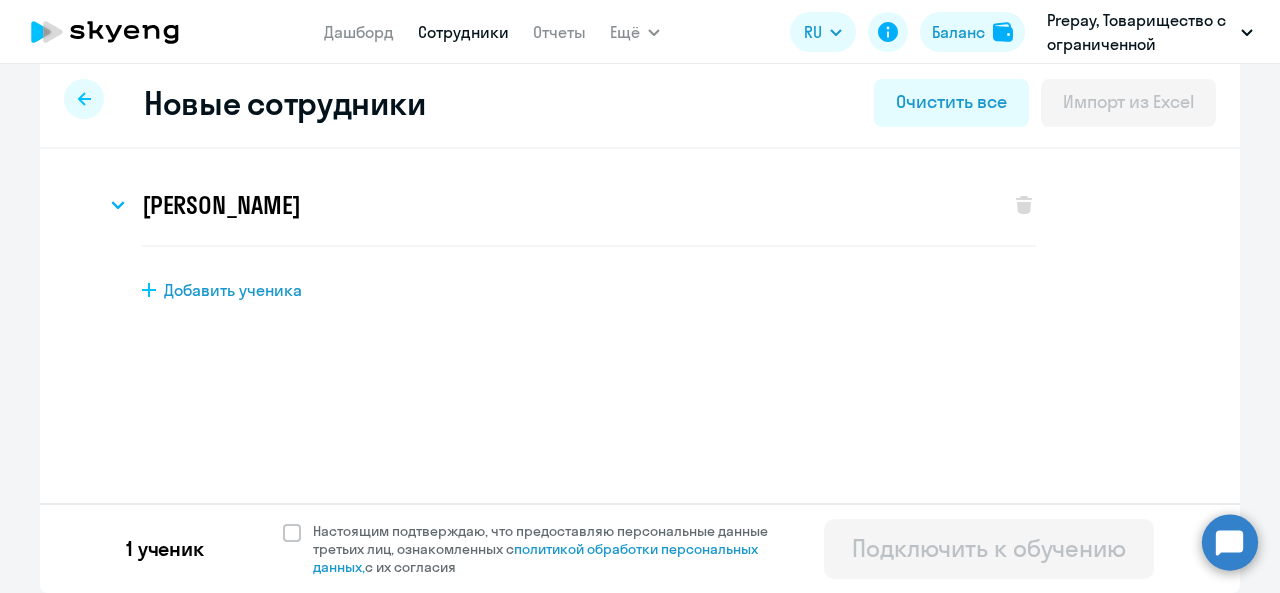 scroll, scrollTop: 0, scrollLeft: 0, axis: both 